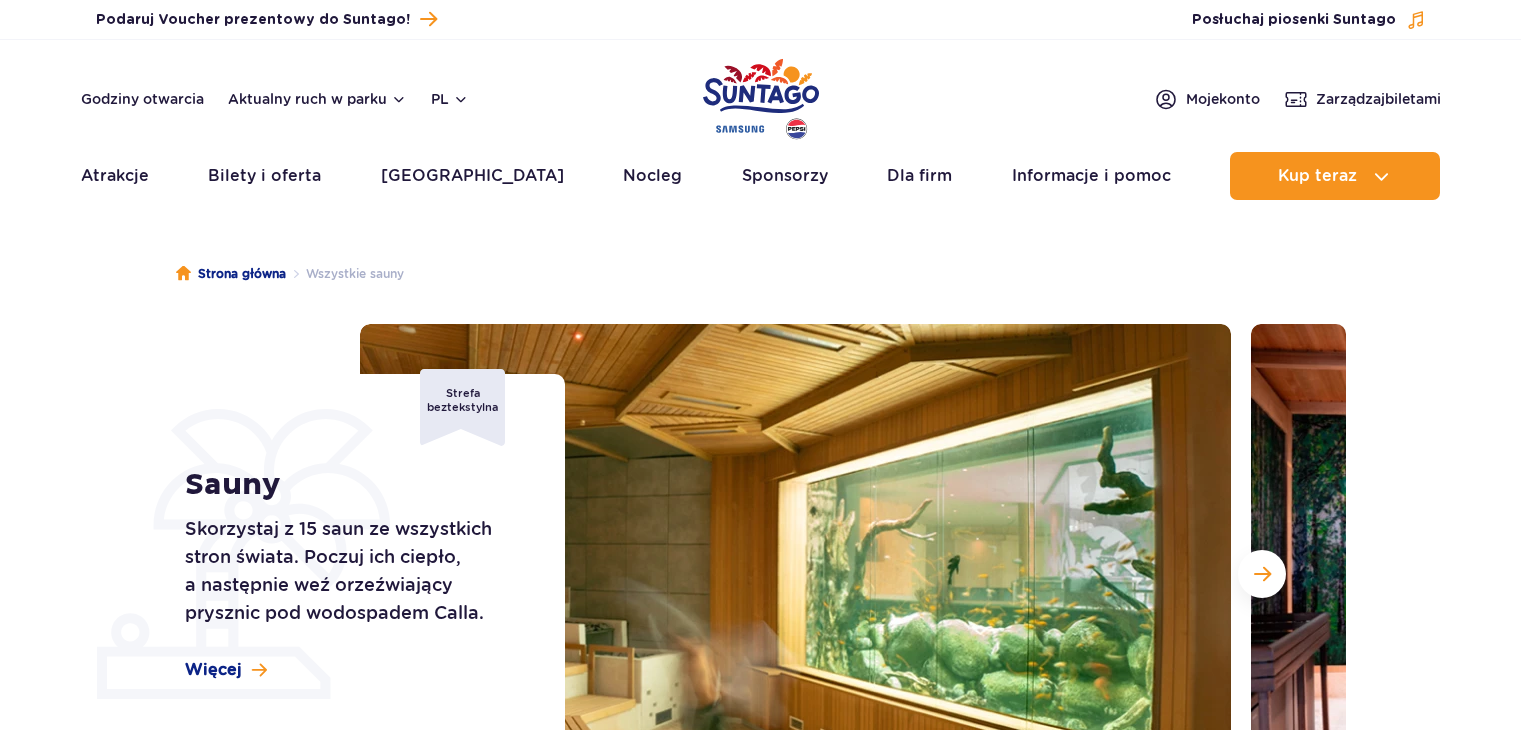 scroll, scrollTop: 0, scrollLeft: 0, axis: both 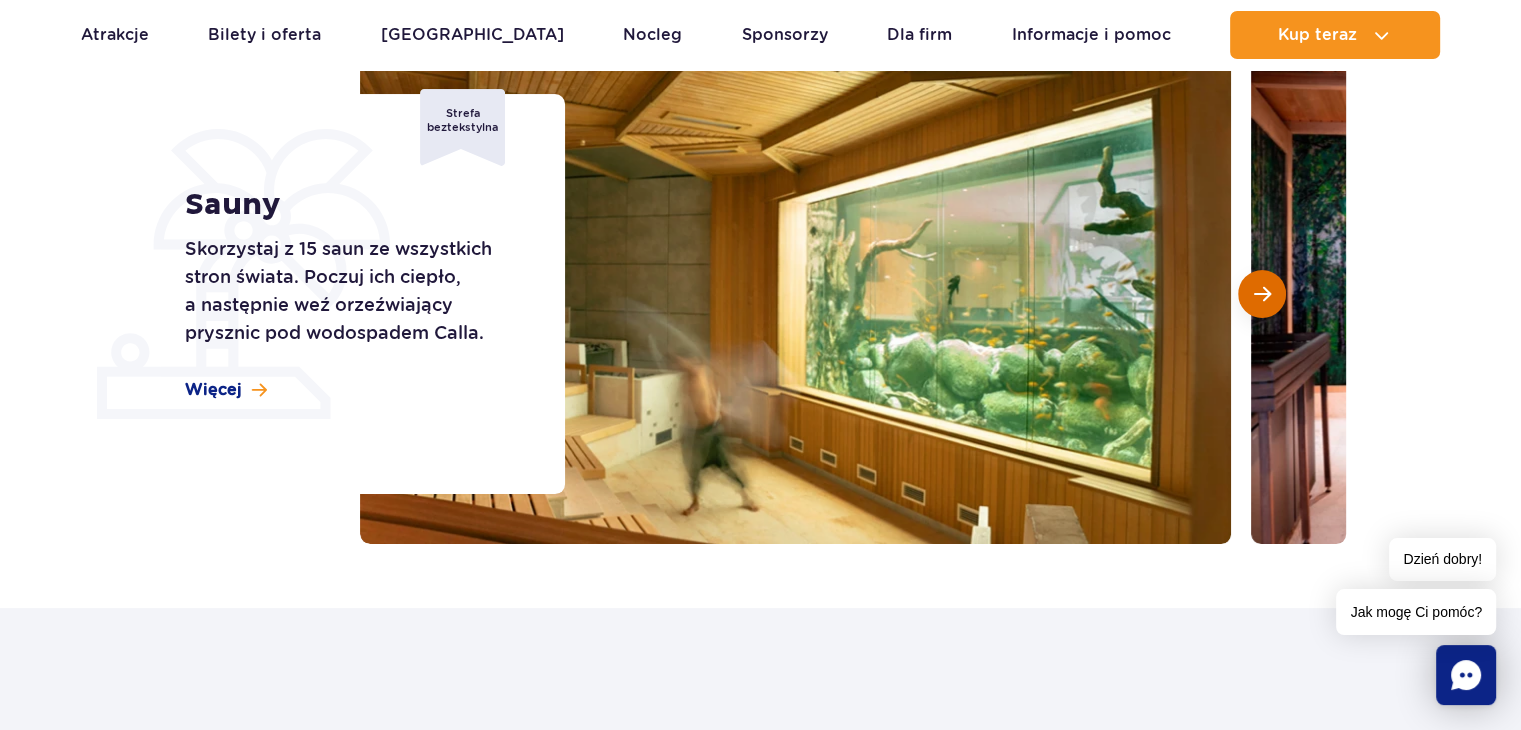 click at bounding box center [1262, 294] 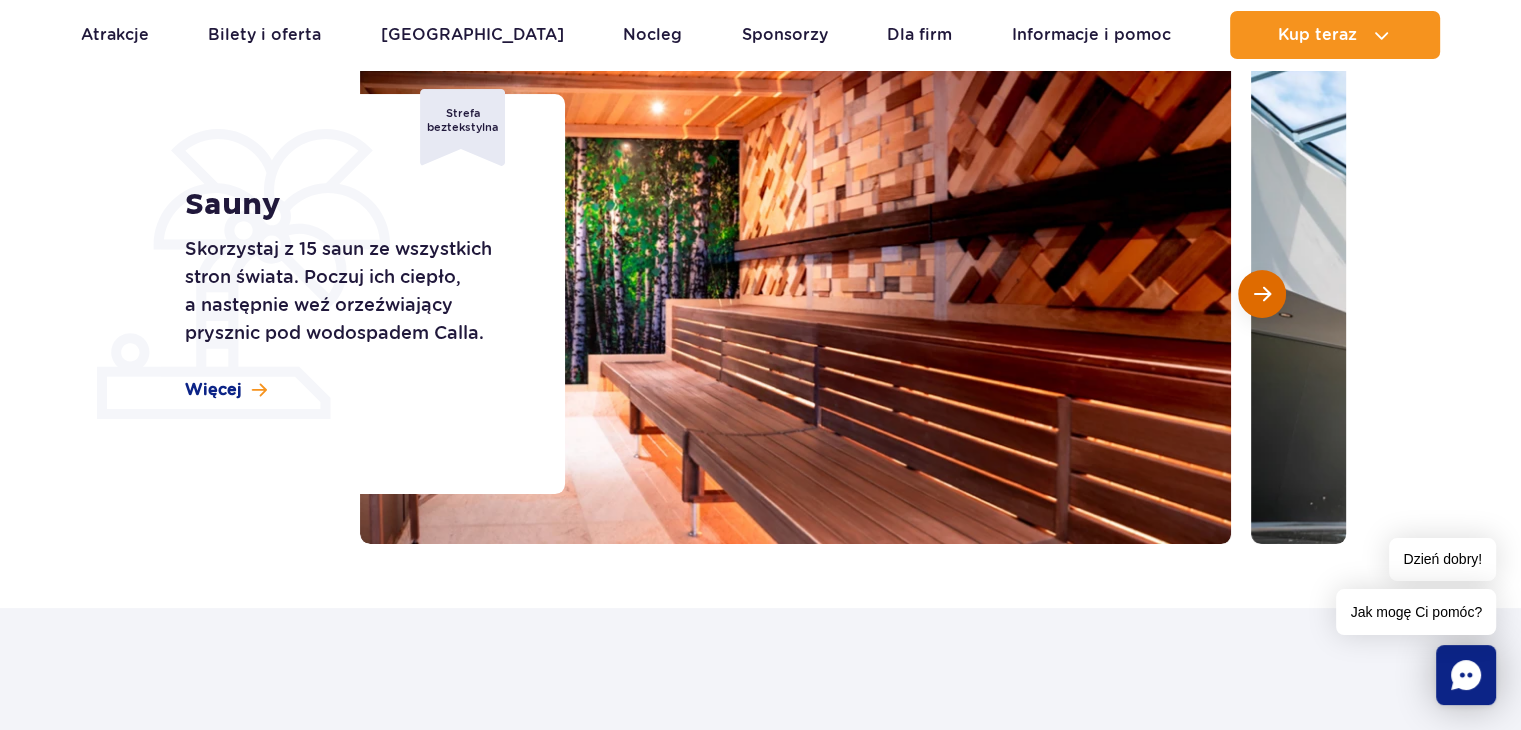 click at bounding box center [1262, 294] 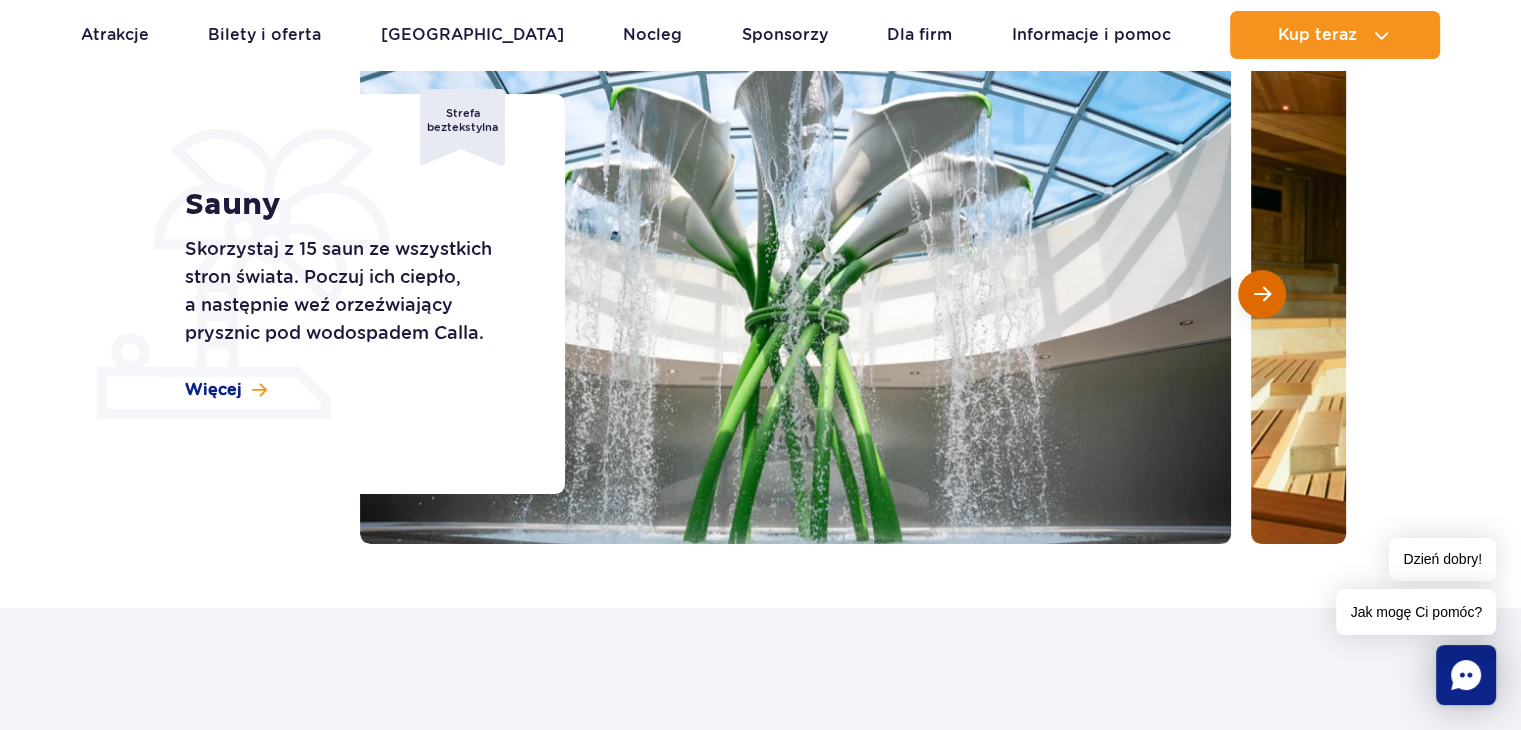 click at bounding box center (1262, 294) 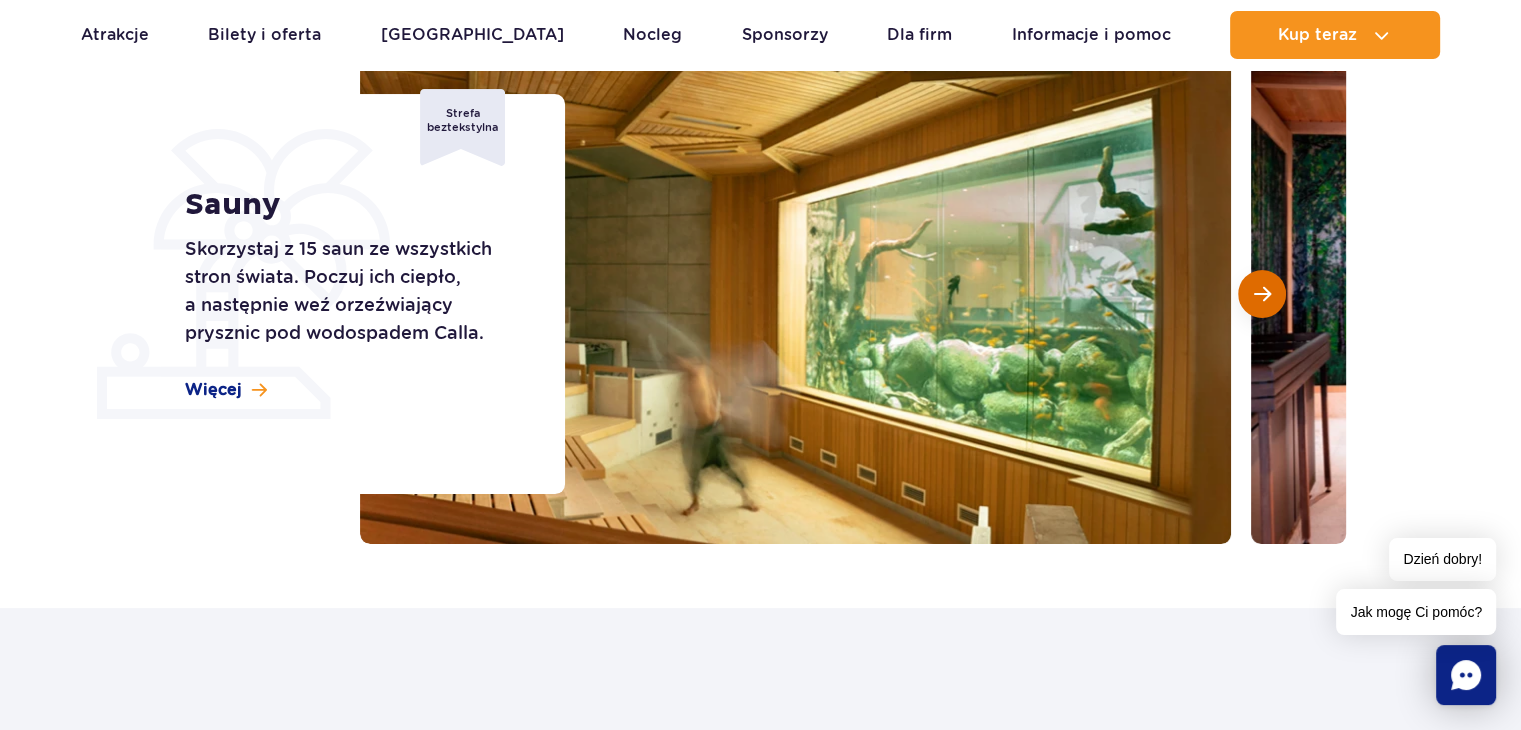 click at bounding box center [1262, 294] 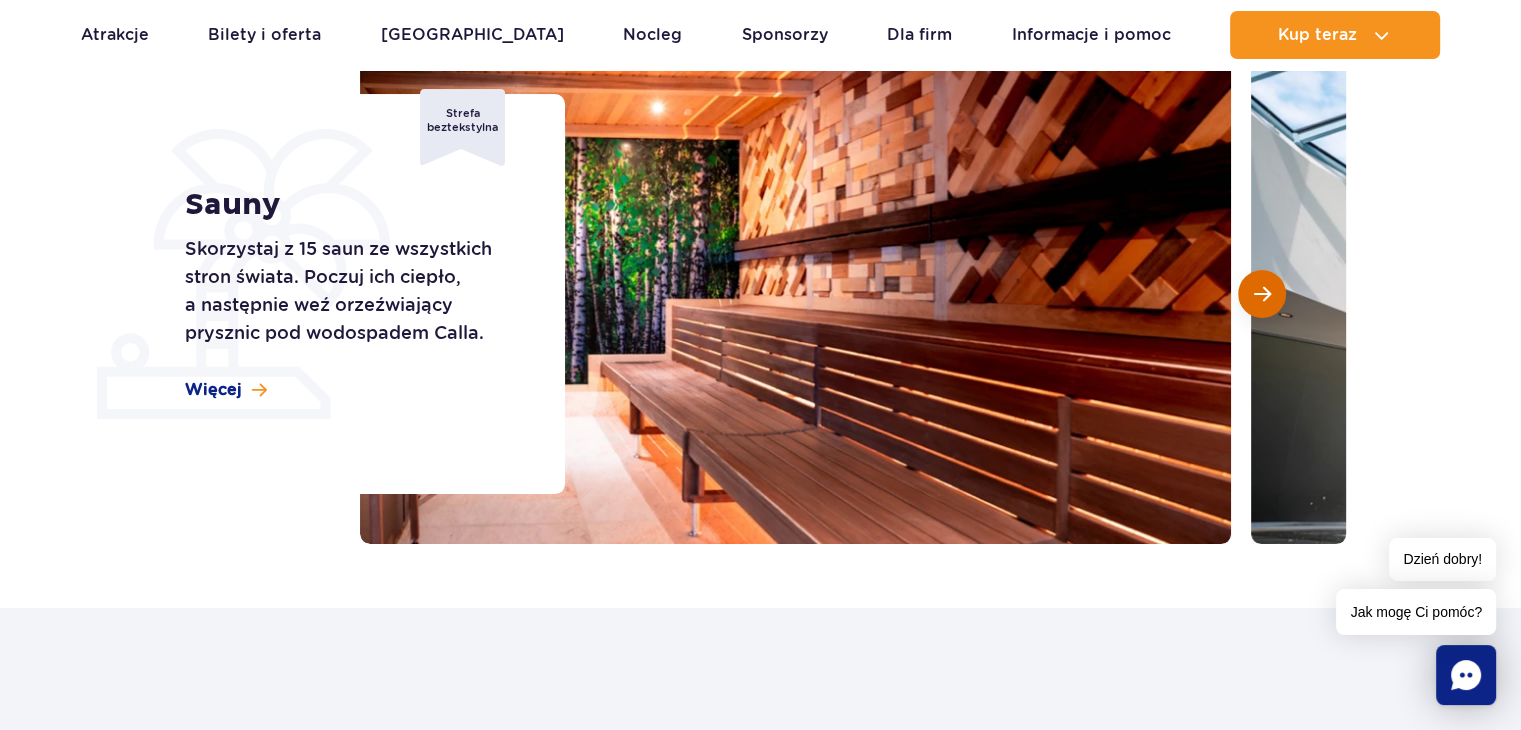 click at bounding box center (1262, 294) 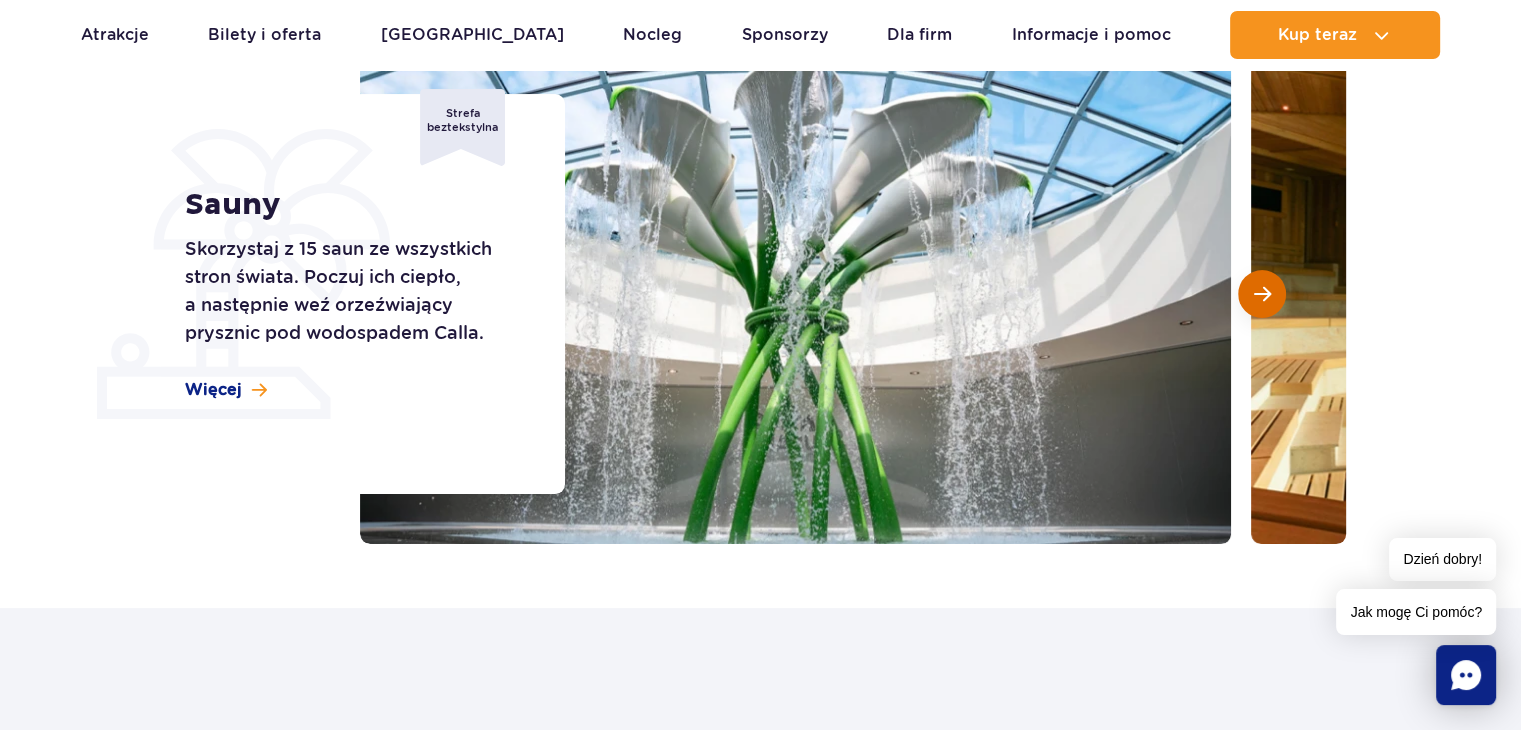 click at bounding box center (1262, 294) 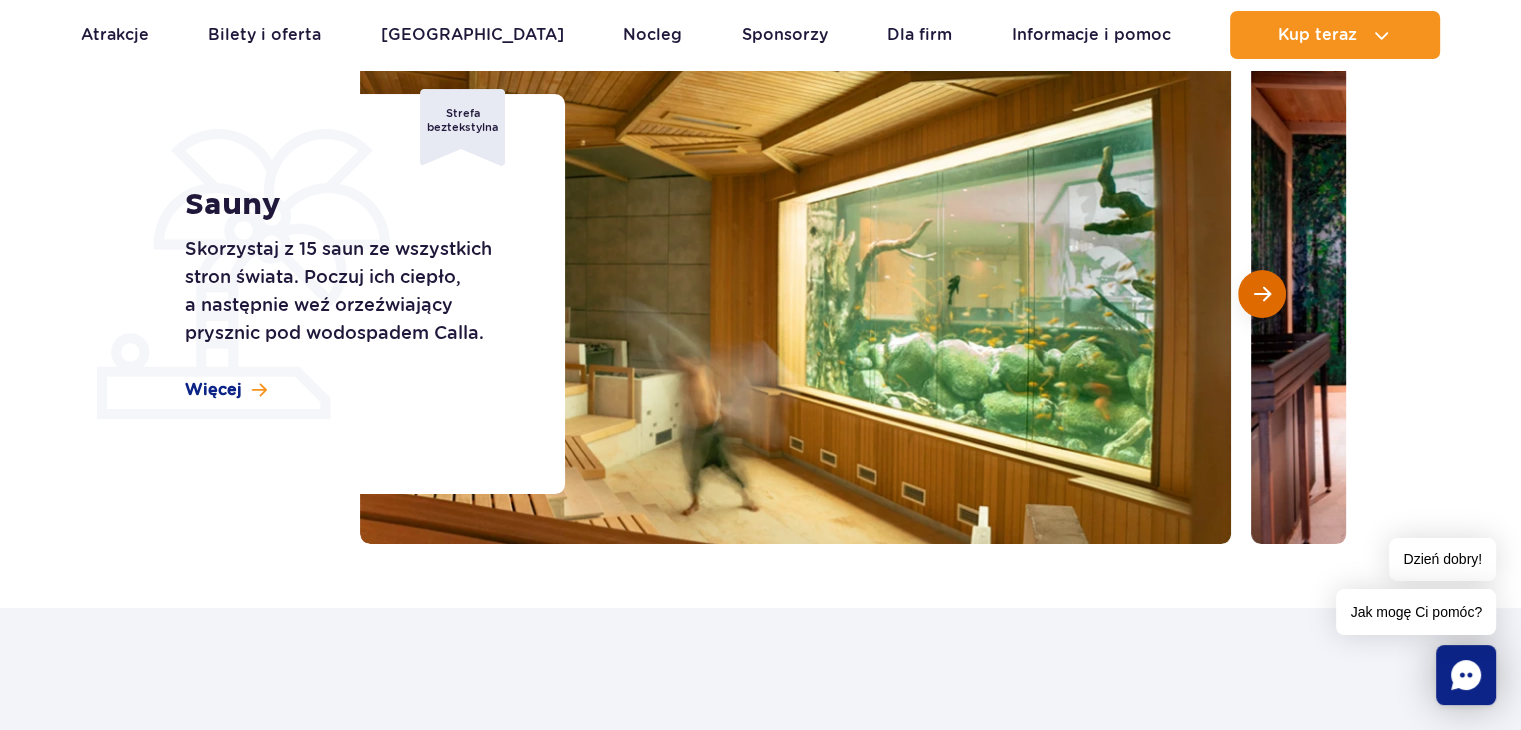 click at bounding box center (1262, 294) 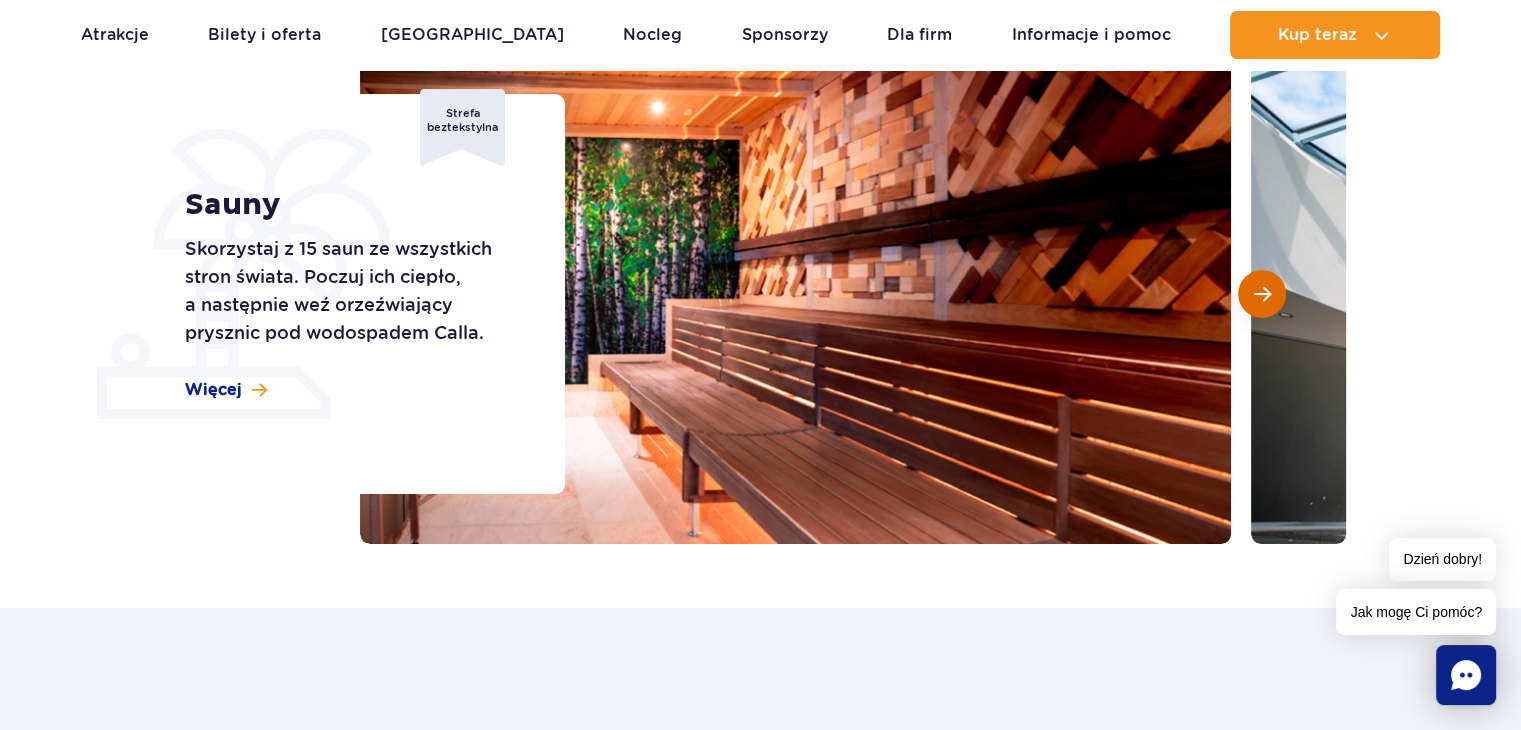 click at bounding box center [1262, 294] 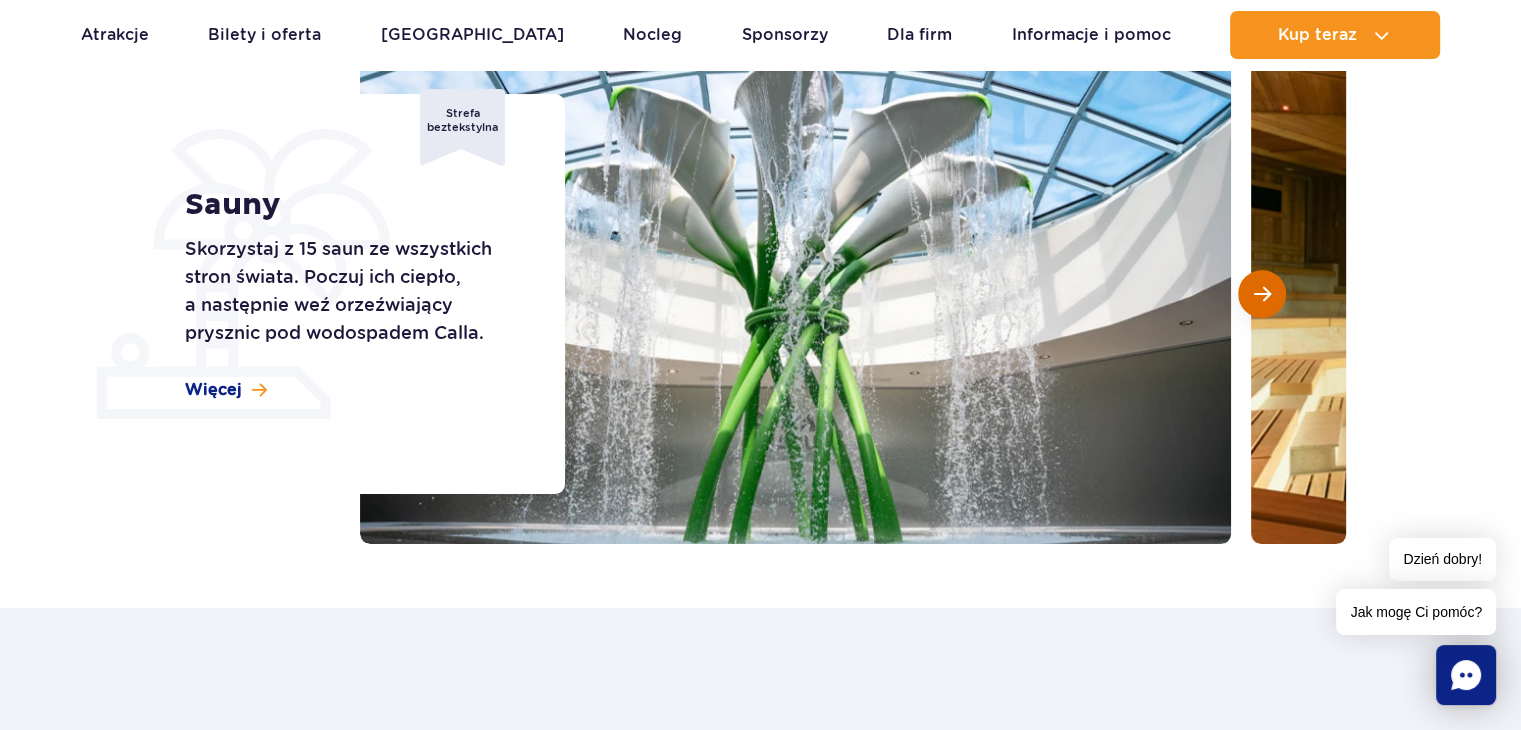 click at bounding box center [1262, 294] 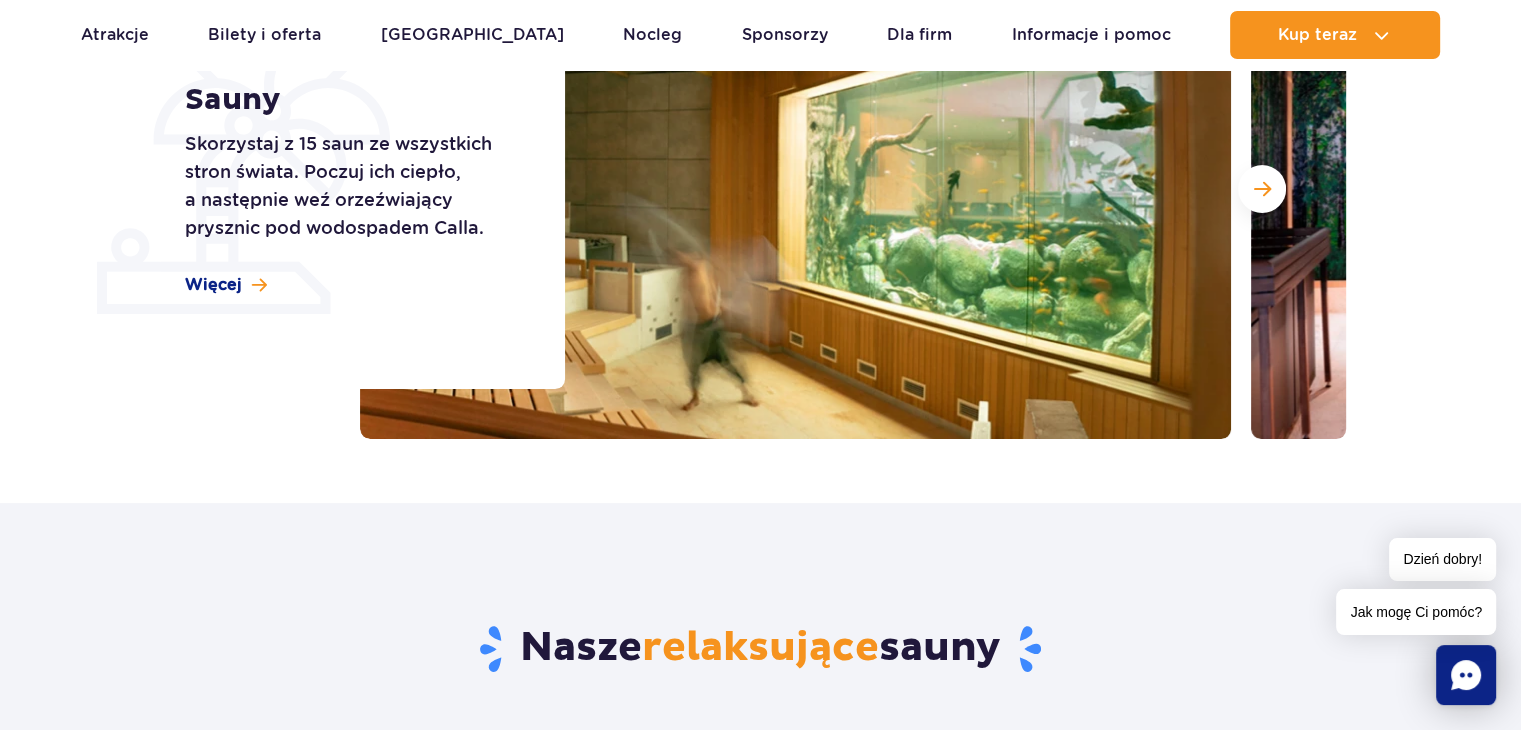 scroll, scrollTop: 405, scrollLeft: 0, axis: vertical 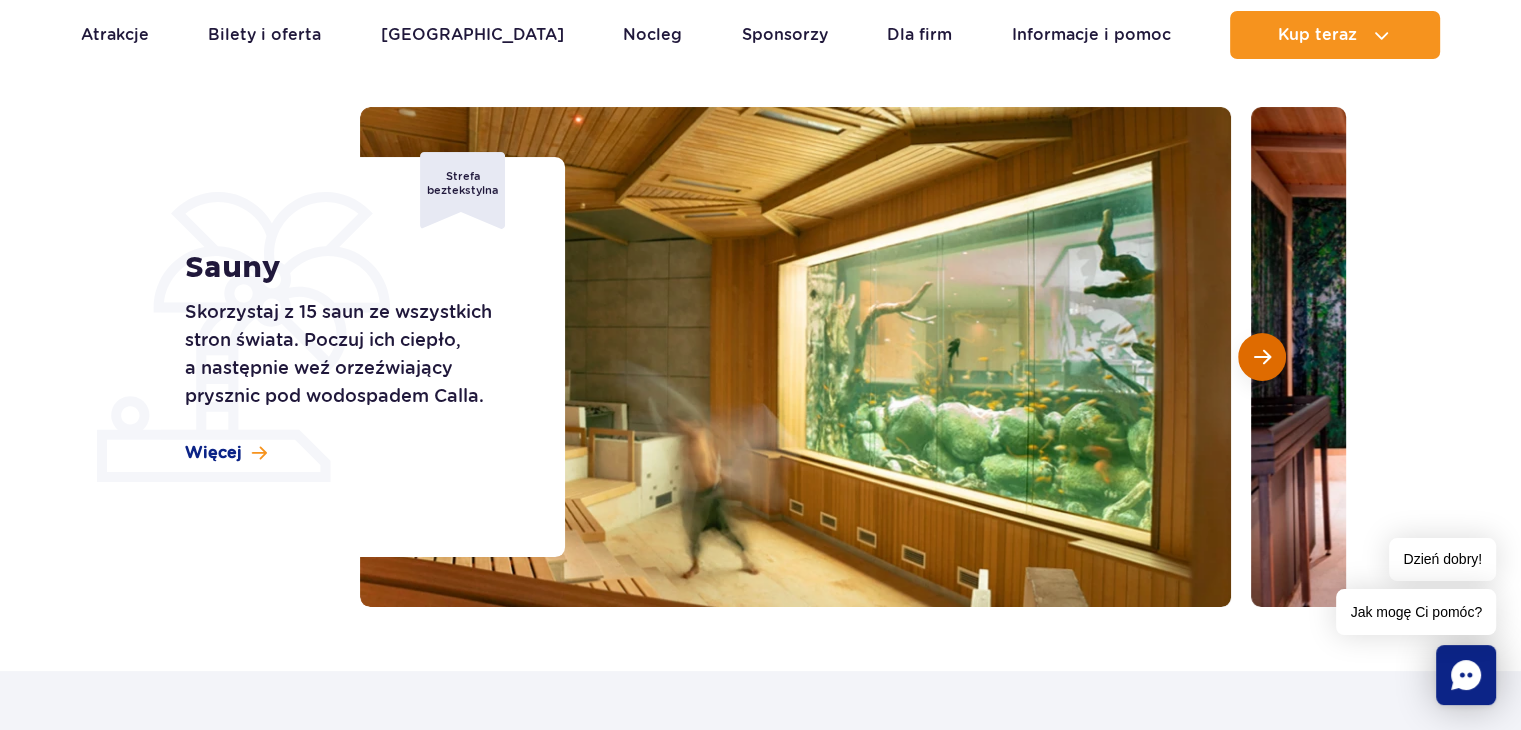 click at bounding box center (1262, 357) 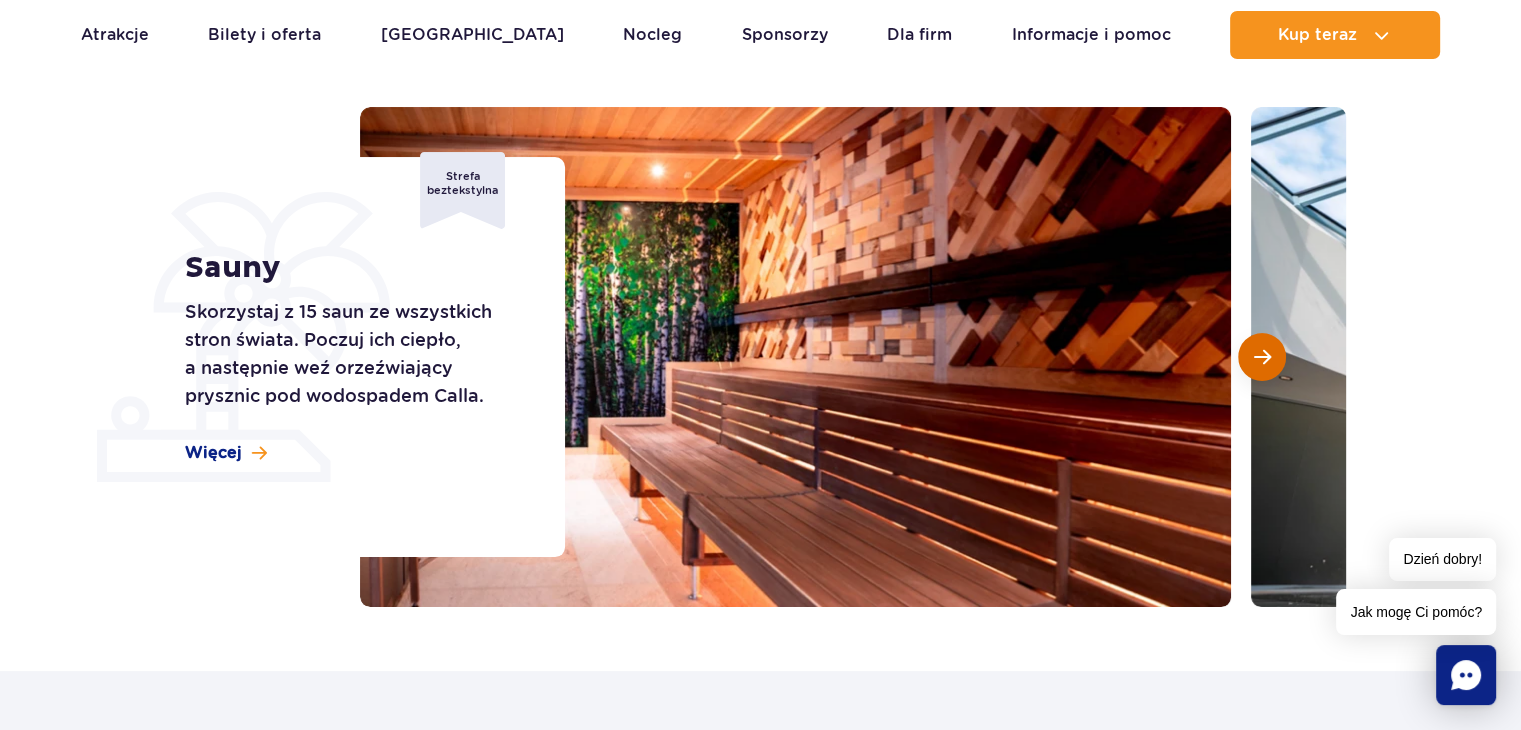 click at bounding box center [1262, 357] 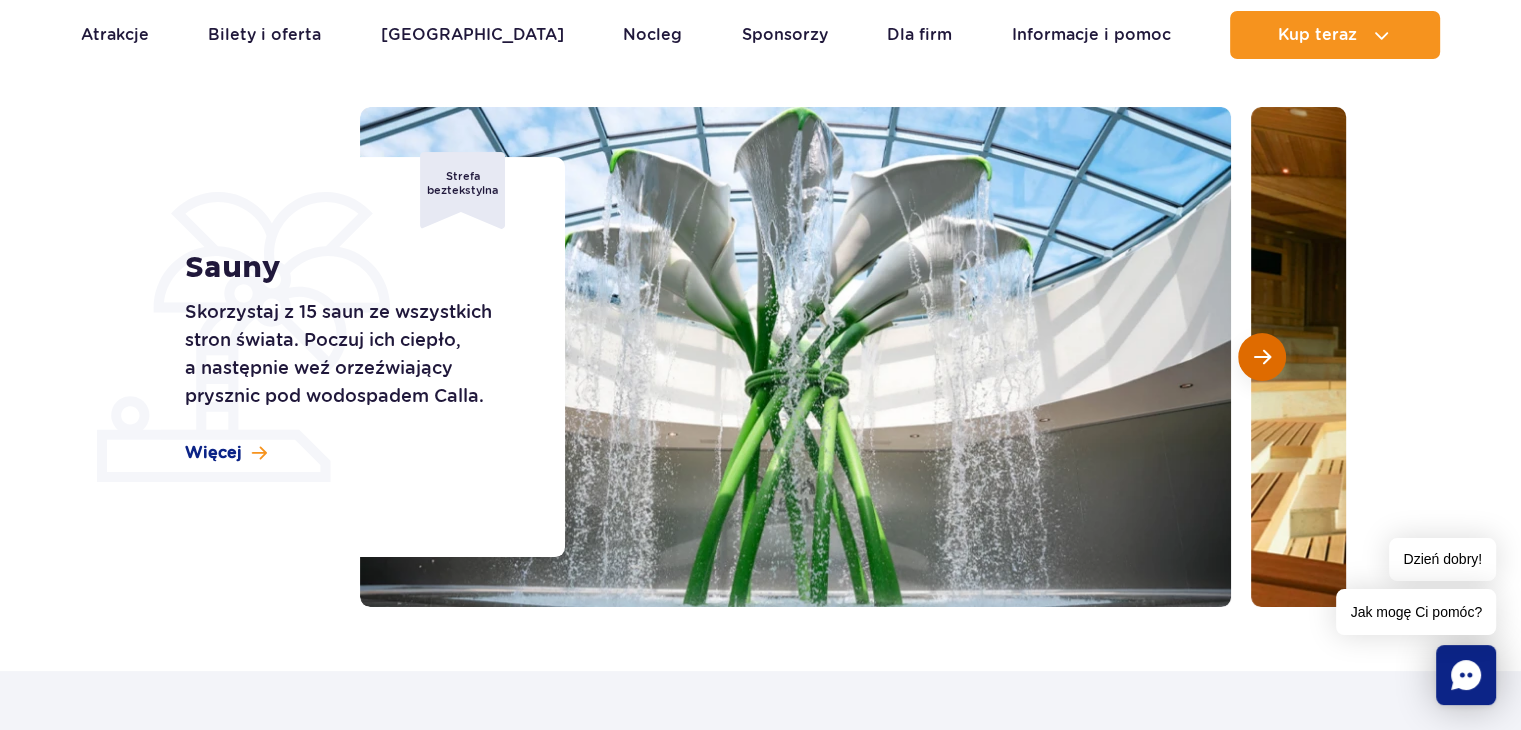 click at bounding box center (1262, 357) 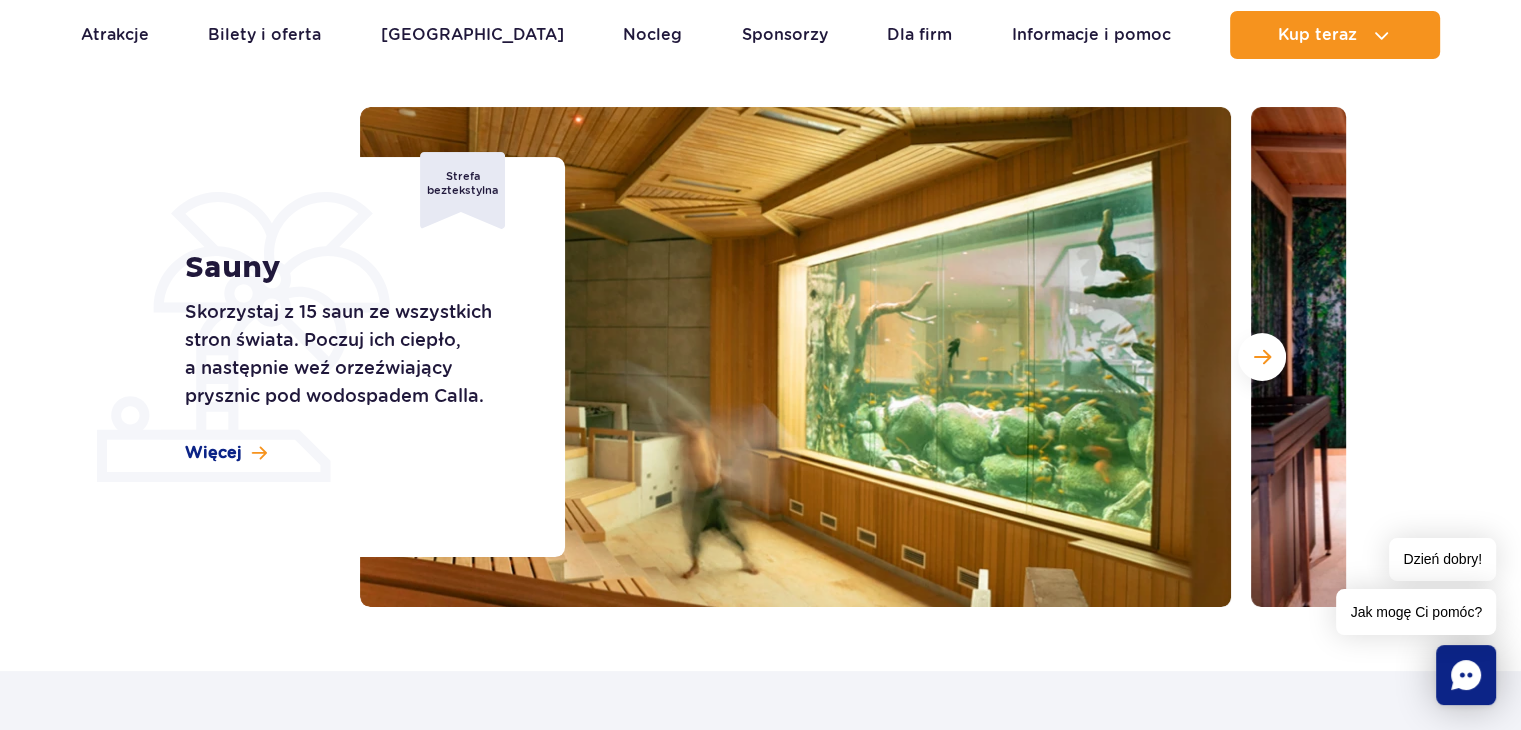 scroll, scrollTop: 0, scrollLeft: 0, axis: both 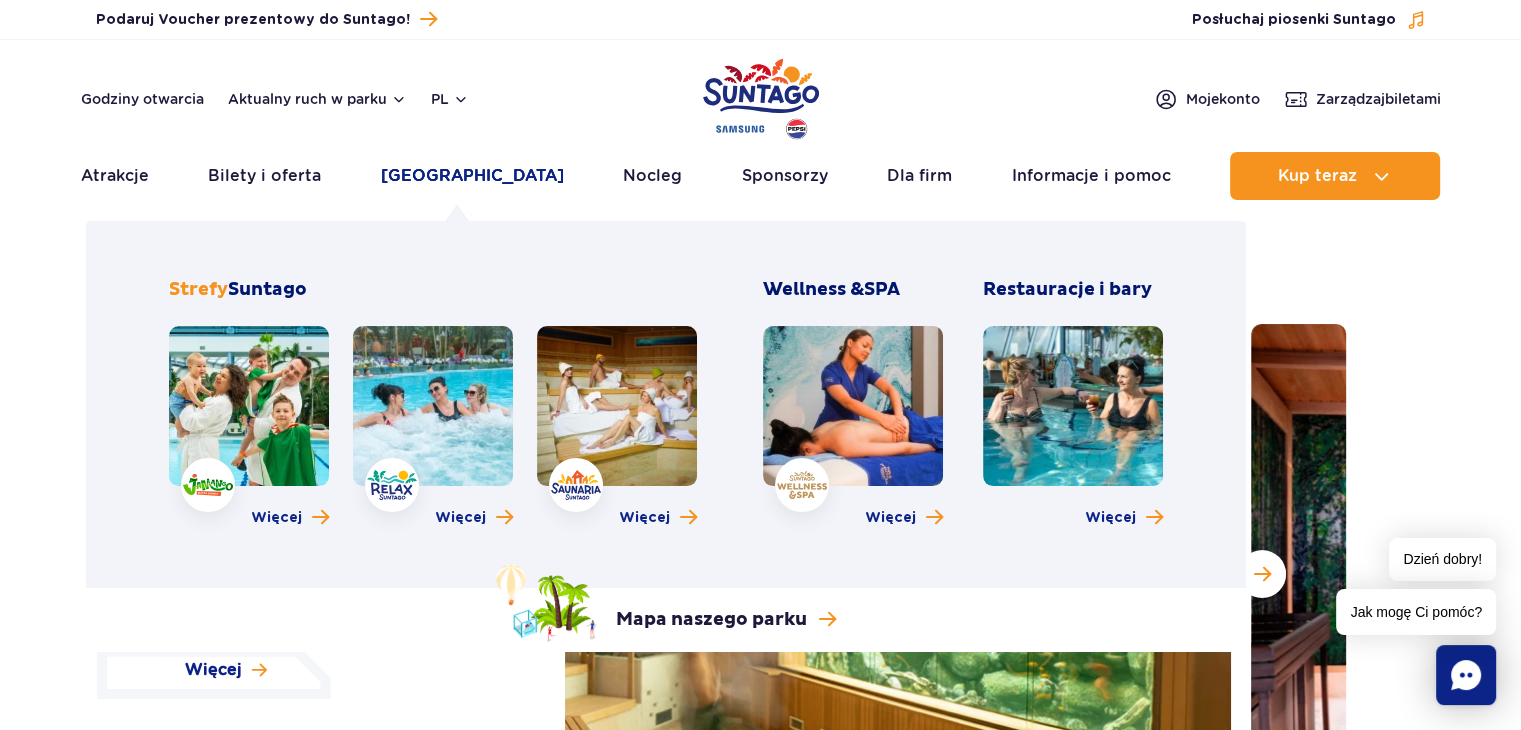 click on "[GEOGRAPHIC_DATA]" at bounding box center [472, 176] 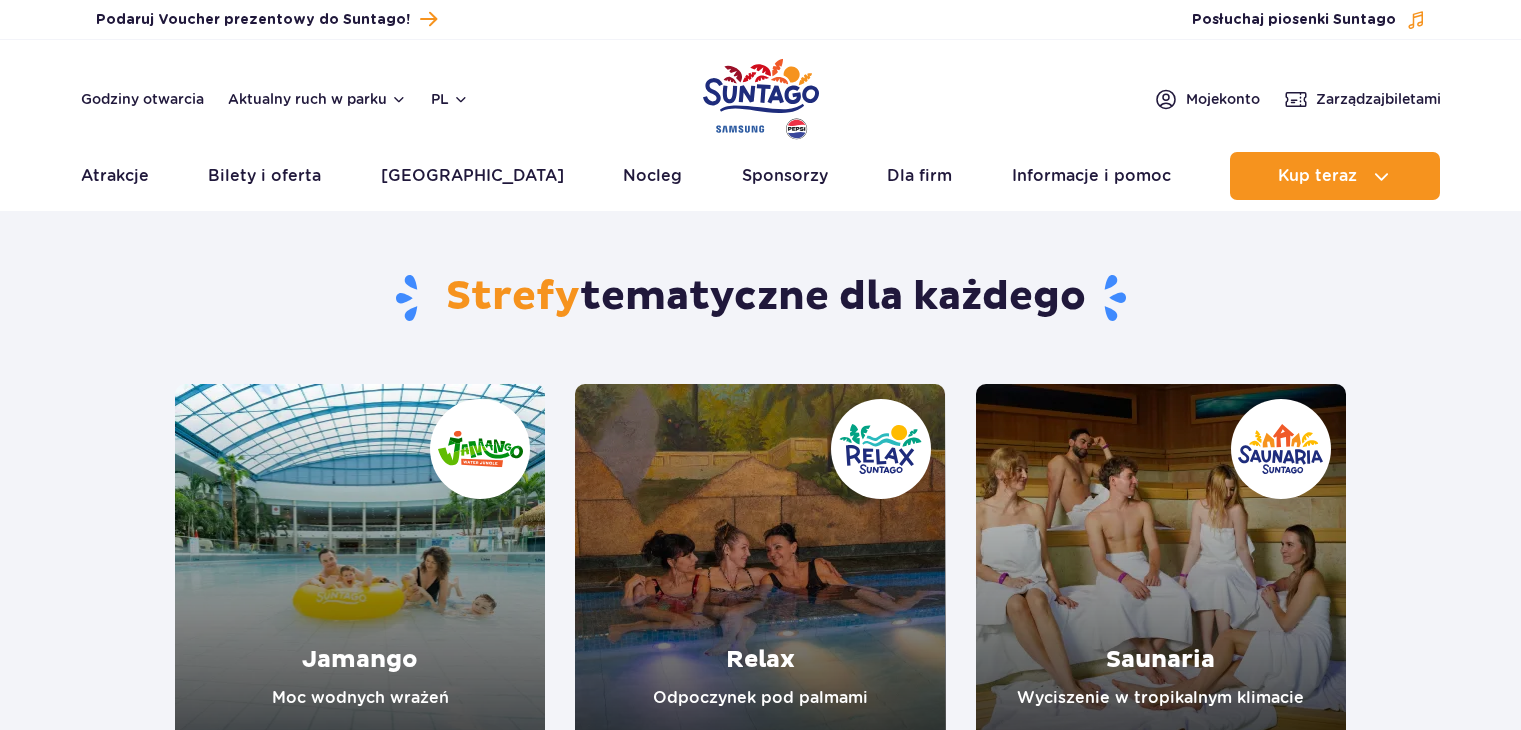 scroll, scrollTop: 0, scrollLeft: 0, axis: both 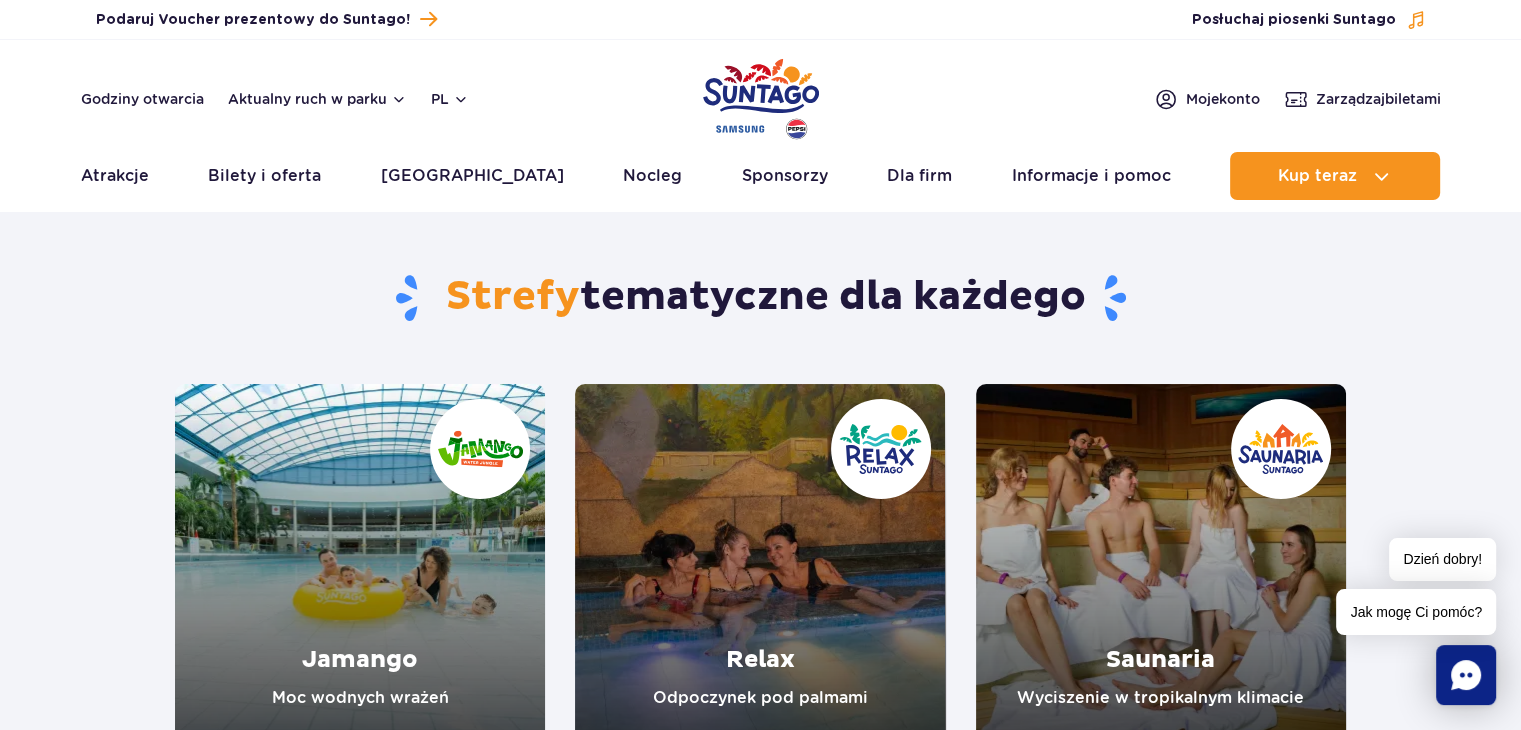 click at bounding box center (360, 569) 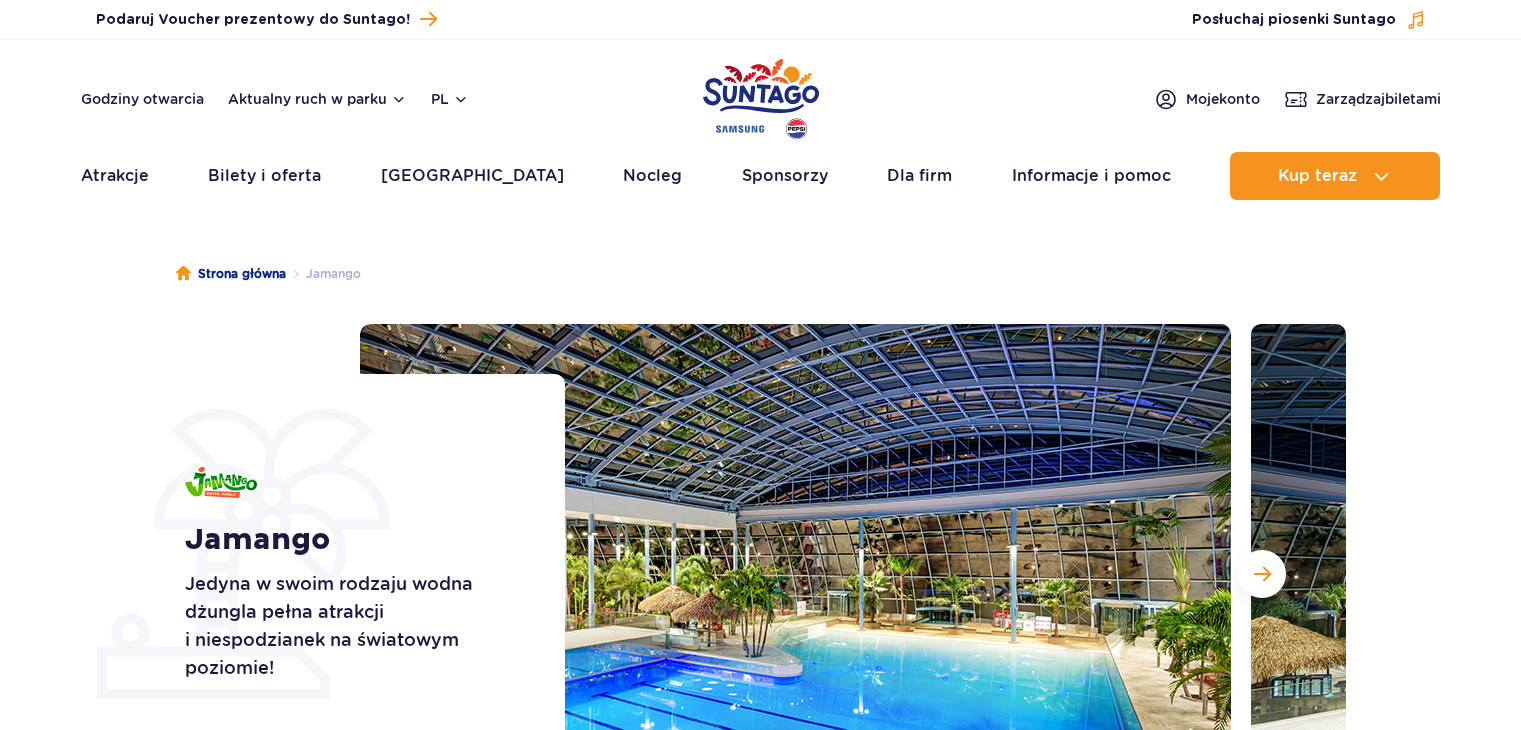 scroll, scrollTop: 0, scrollLeft: 0, axis: both 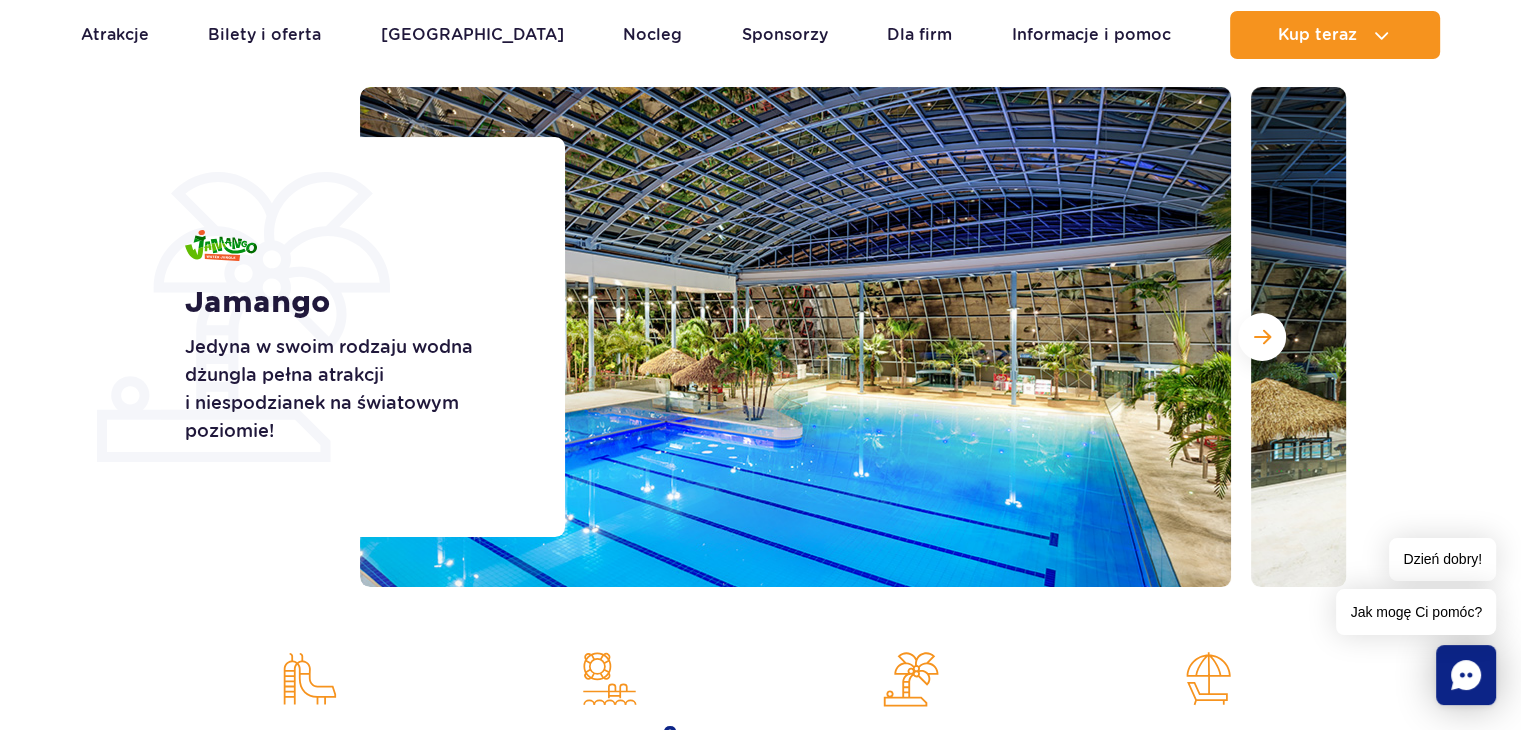 click at bounding box center [795, 337] 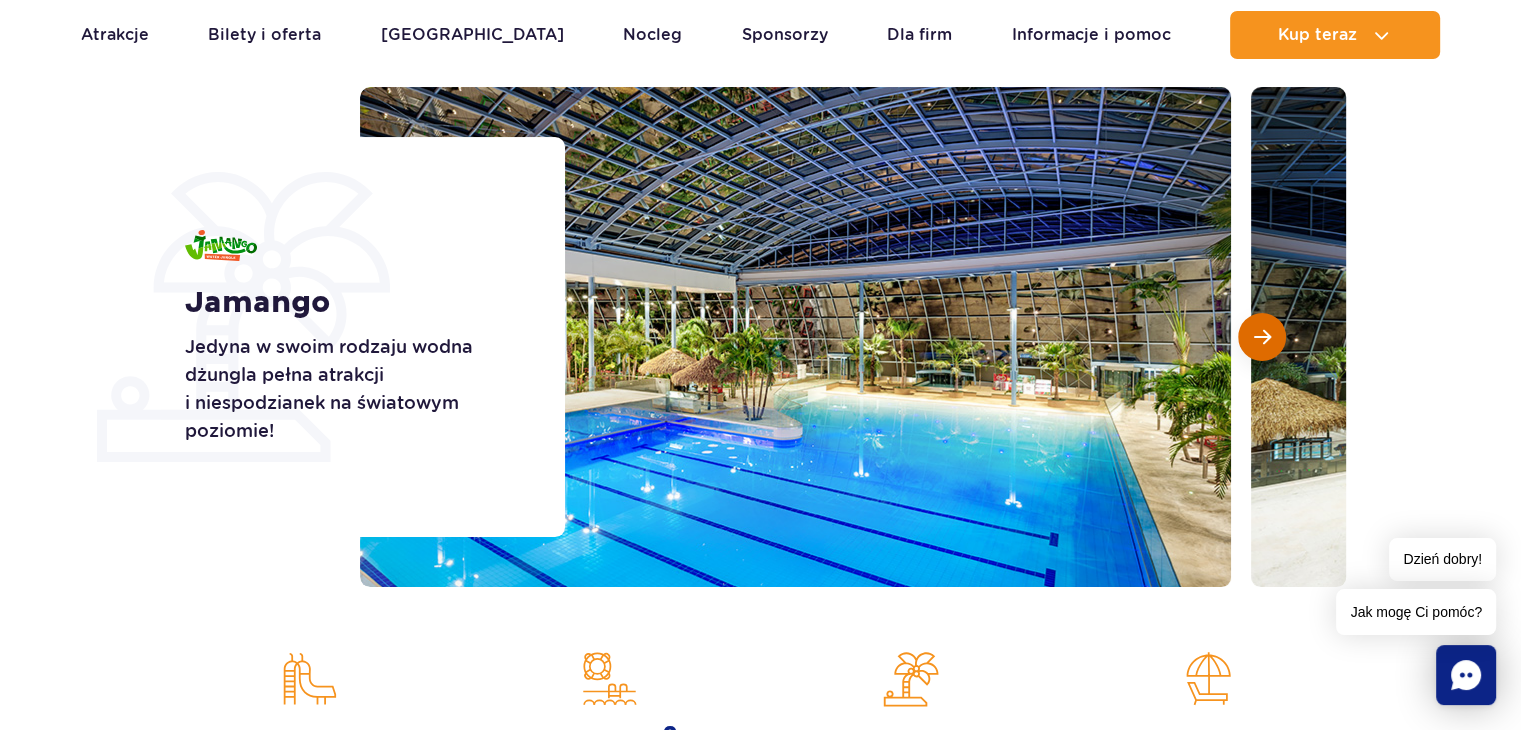 click at bounding box center [1262, 337] 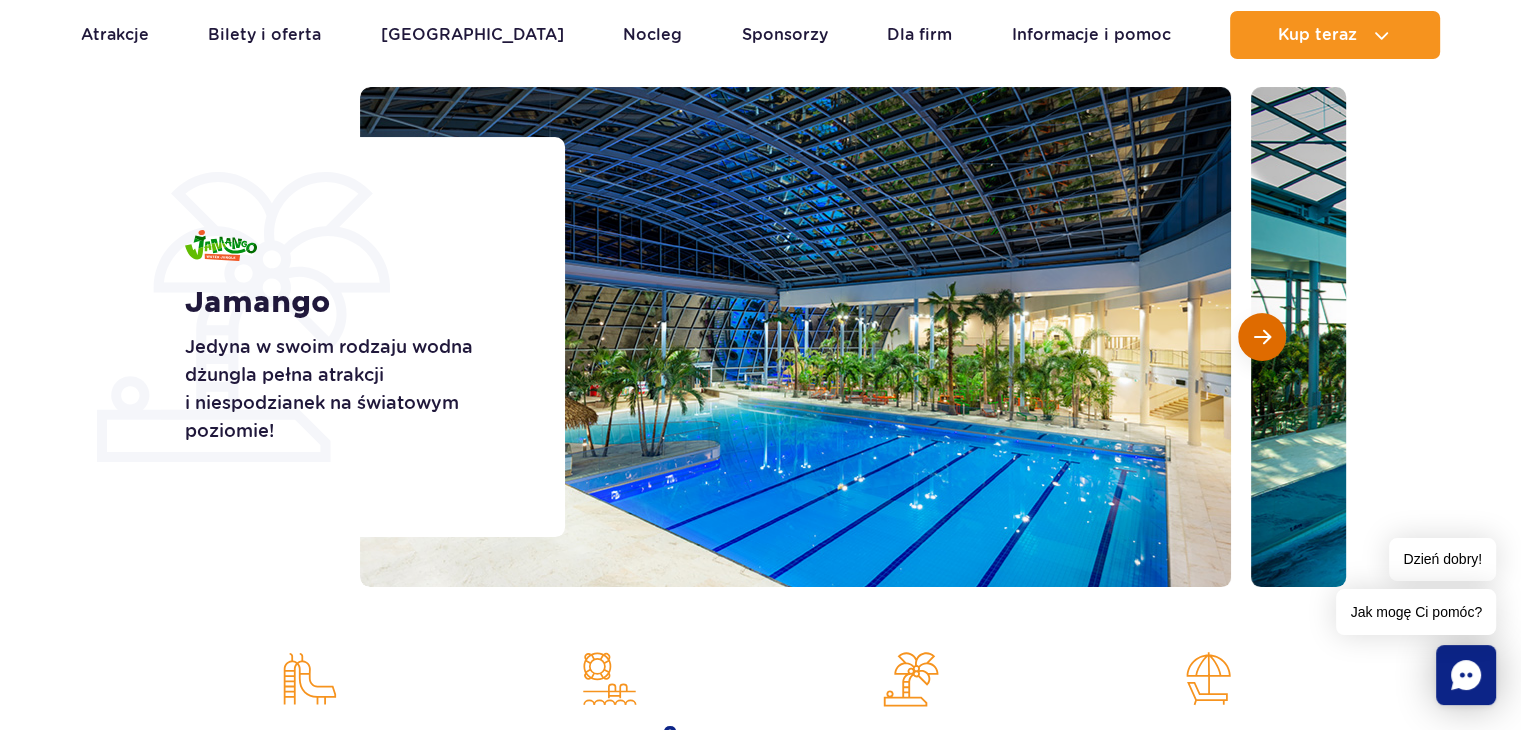 click at bounding box center (1262, 337) 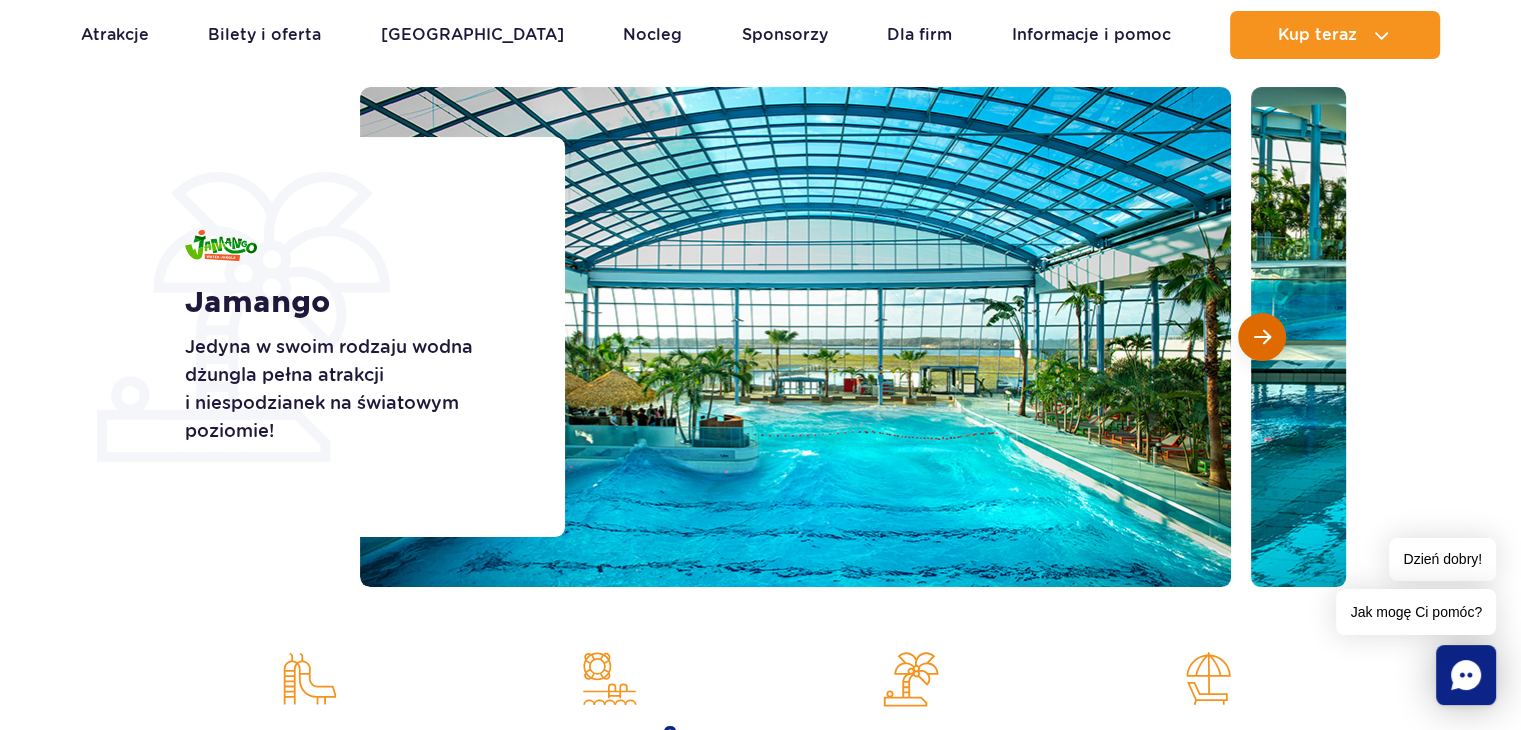 click at bounding box center [1262, 337] 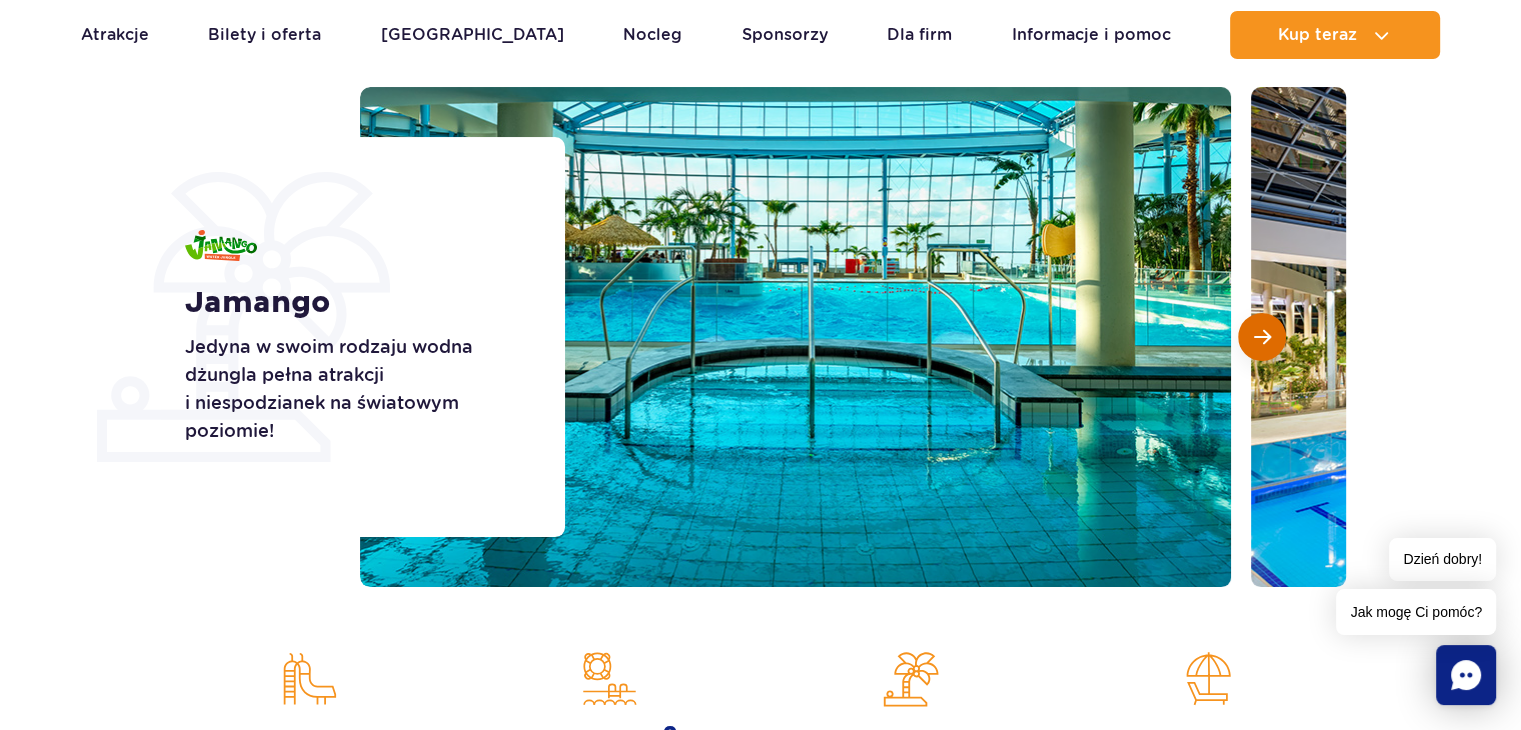 click at bounding box center [1262, 337] 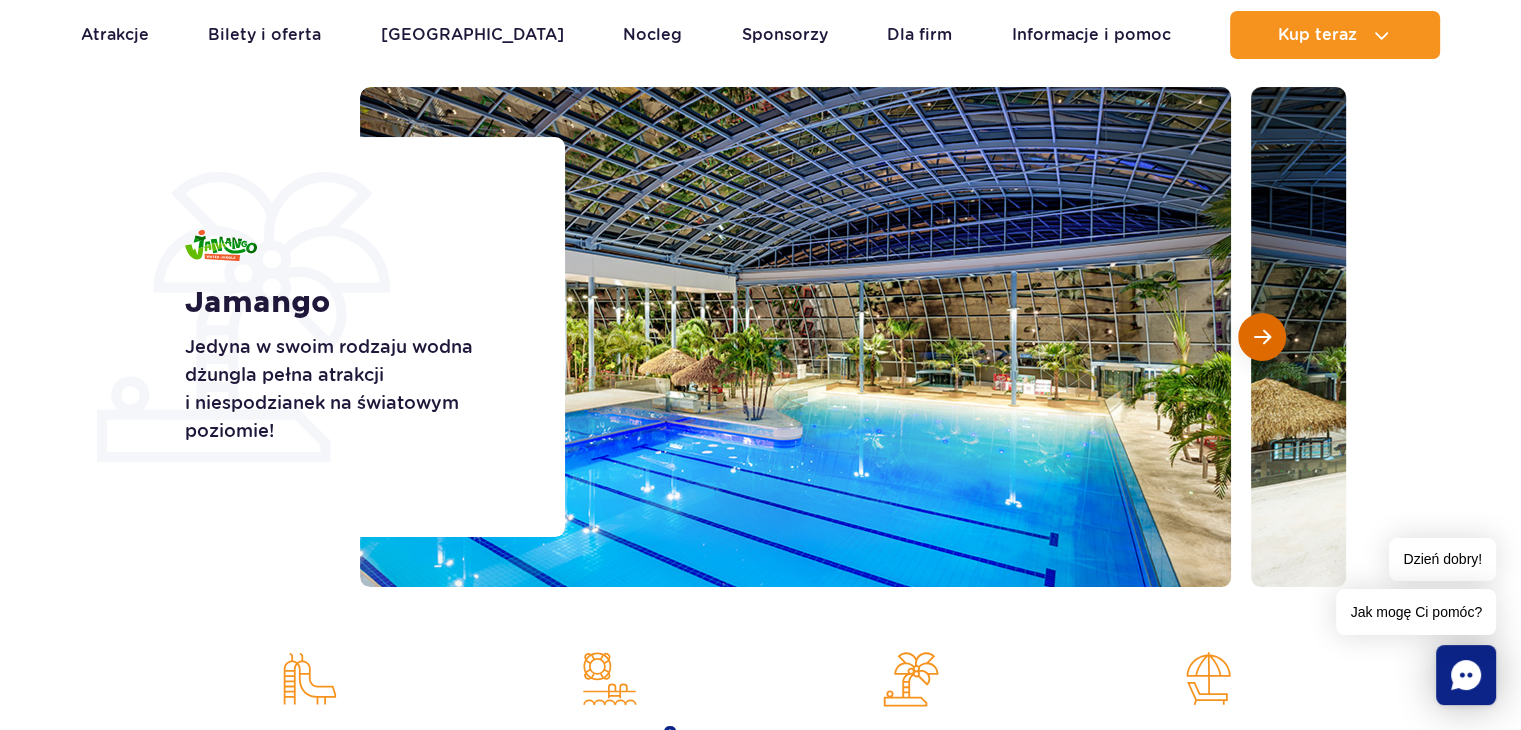 click at bounding box center [1262, 337] 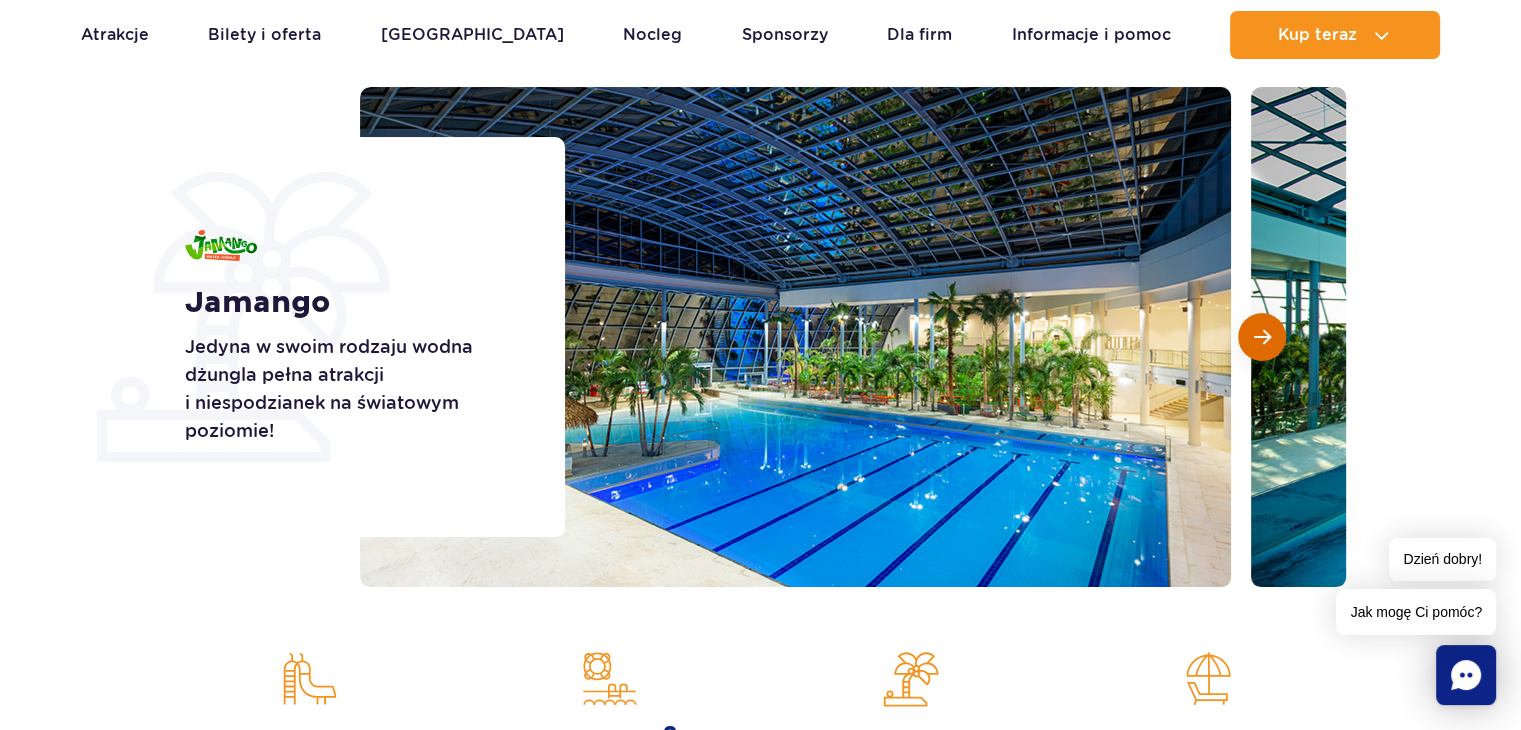 click at bounding box center [1262, 337] 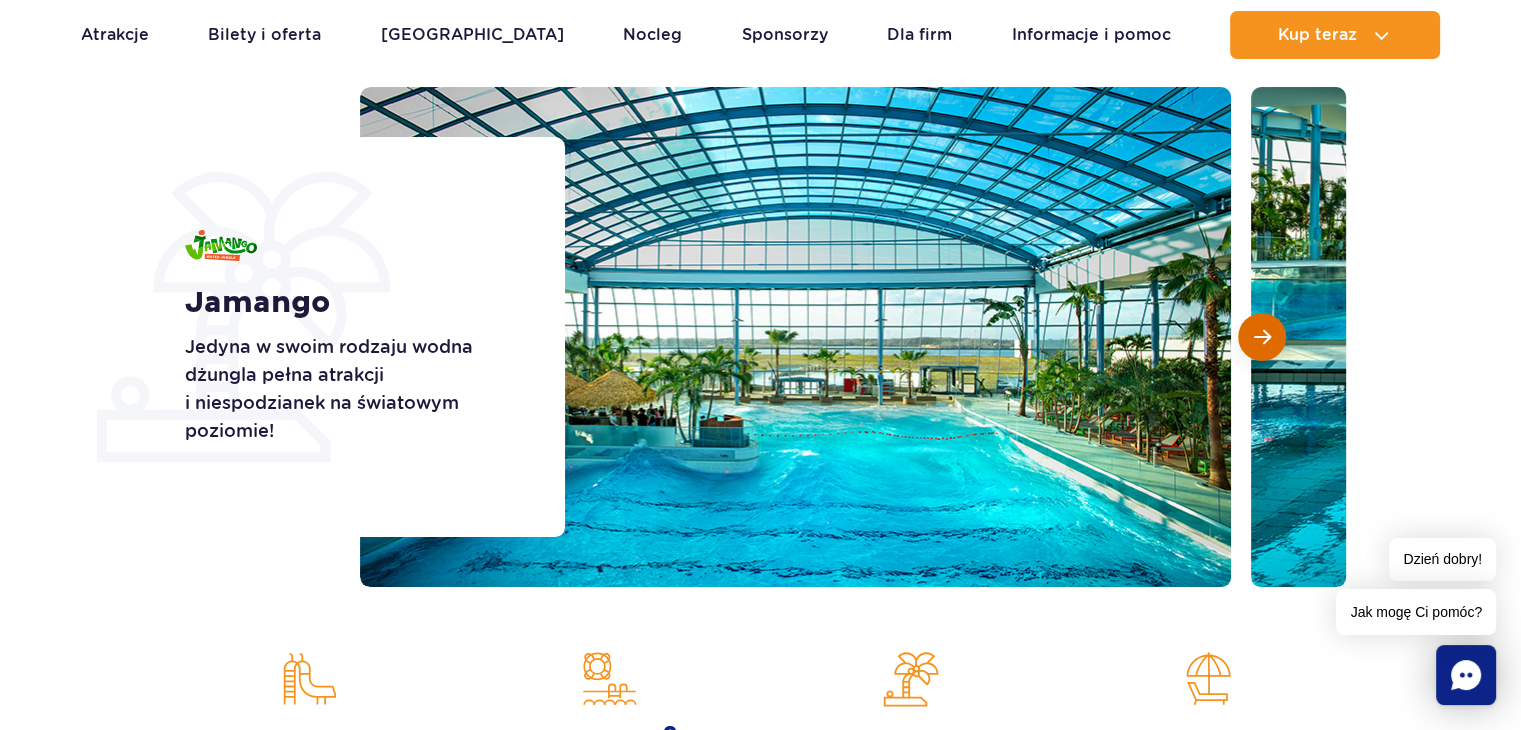 click at bounding box center (1262, 337) 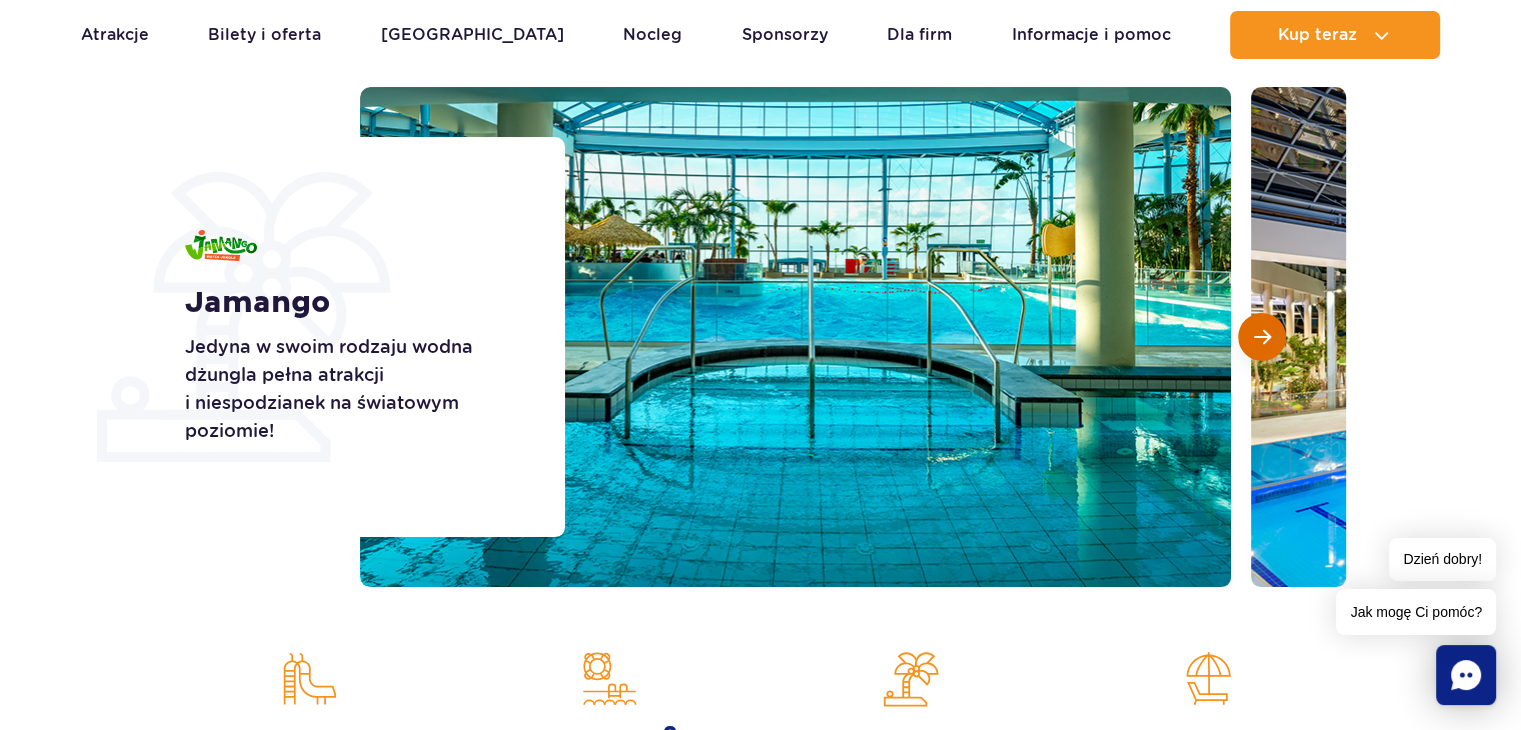 click at bounding box center [1262, 337] 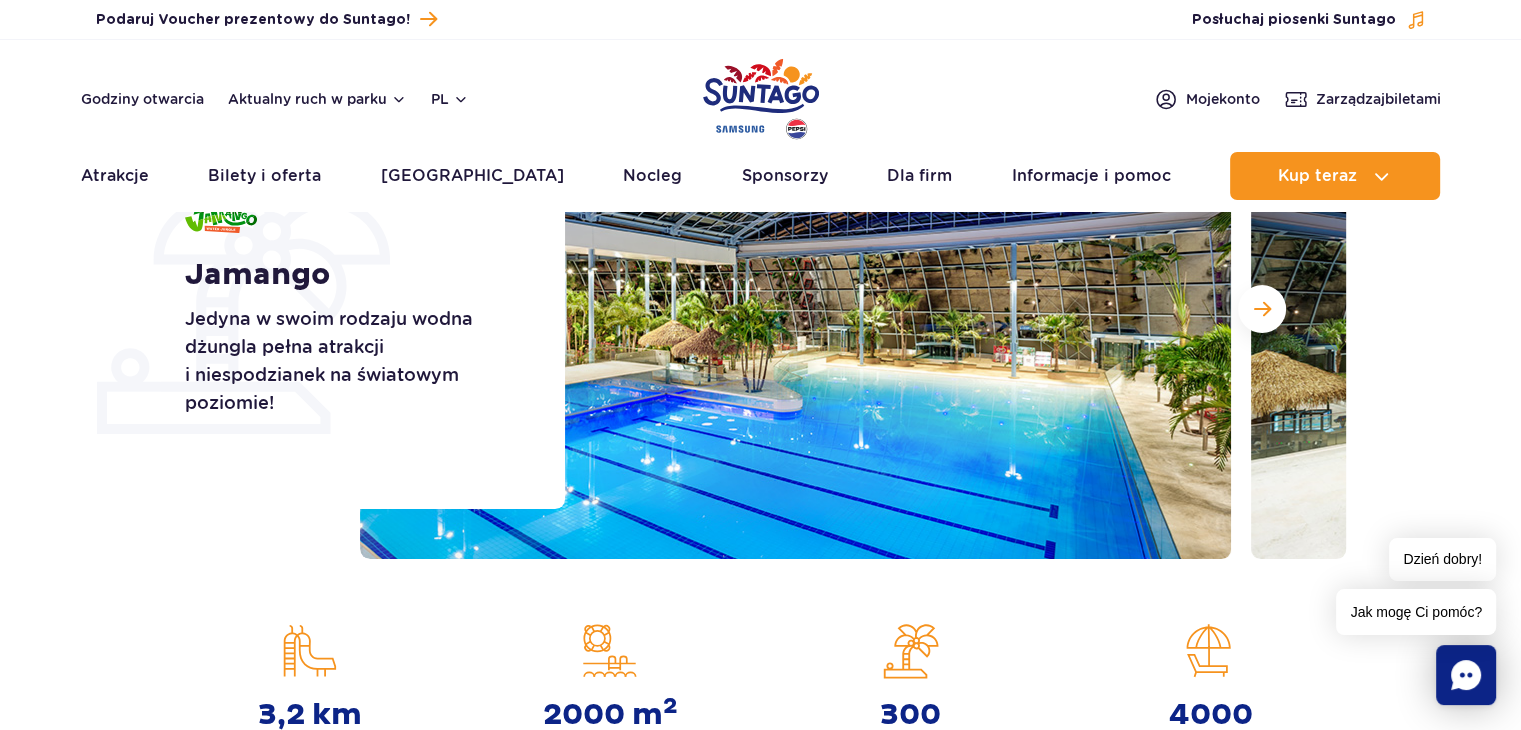scroll, scrollTop: 0, scrollLeft: 0, axis: both 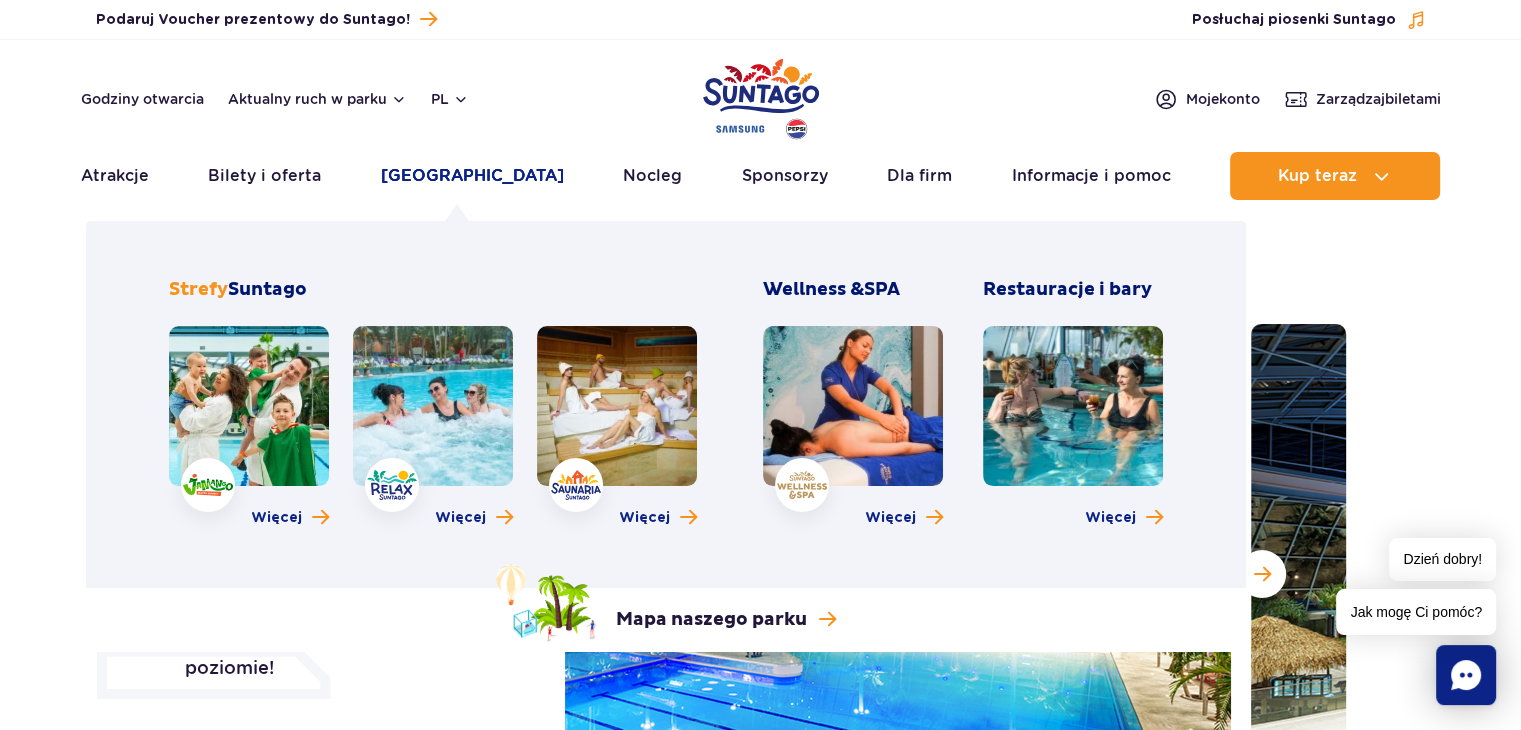 click on "[GEOGRAPHIC_DATA]" at bounding box center [472, 176] 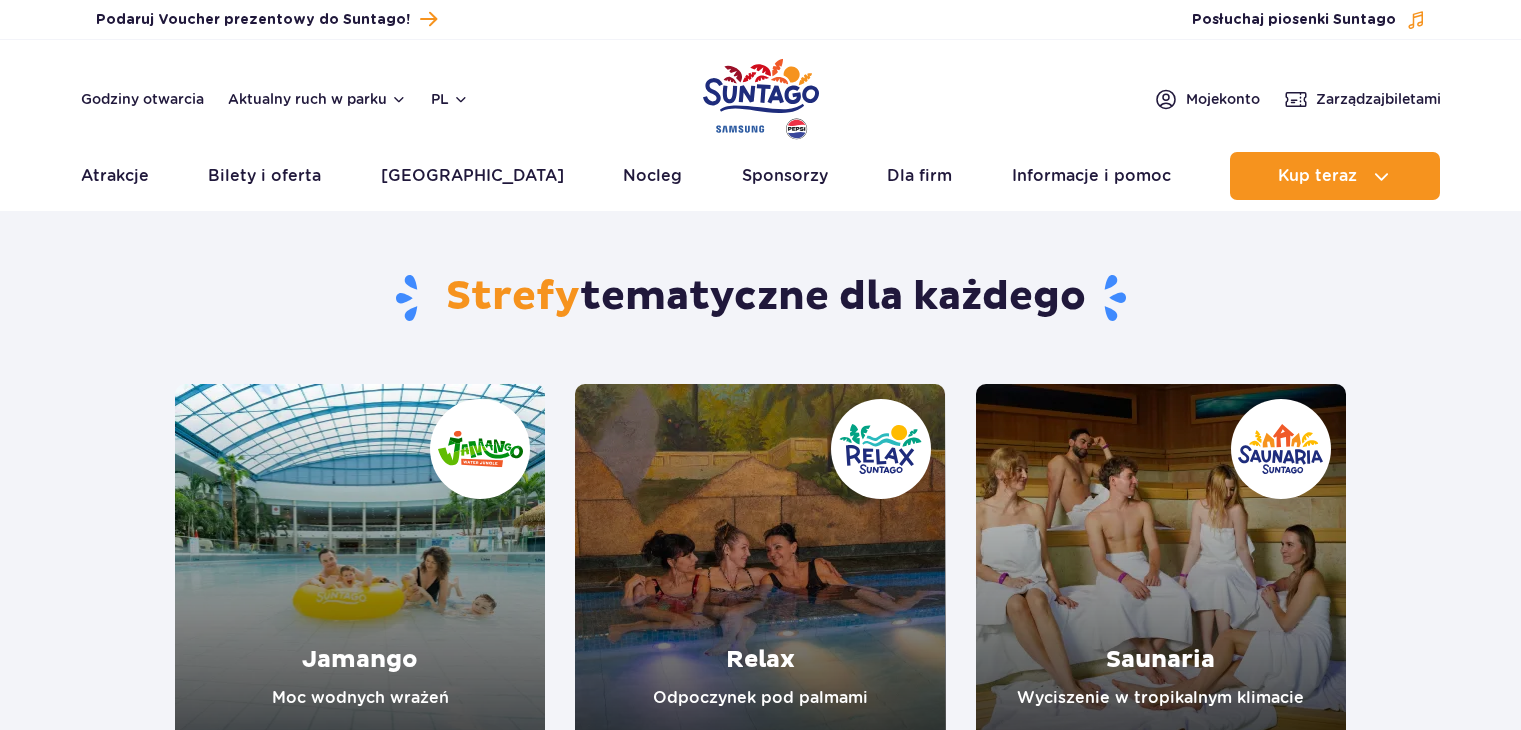 scroll, scrollTop: 0, scrollLeft: 0, axis: both 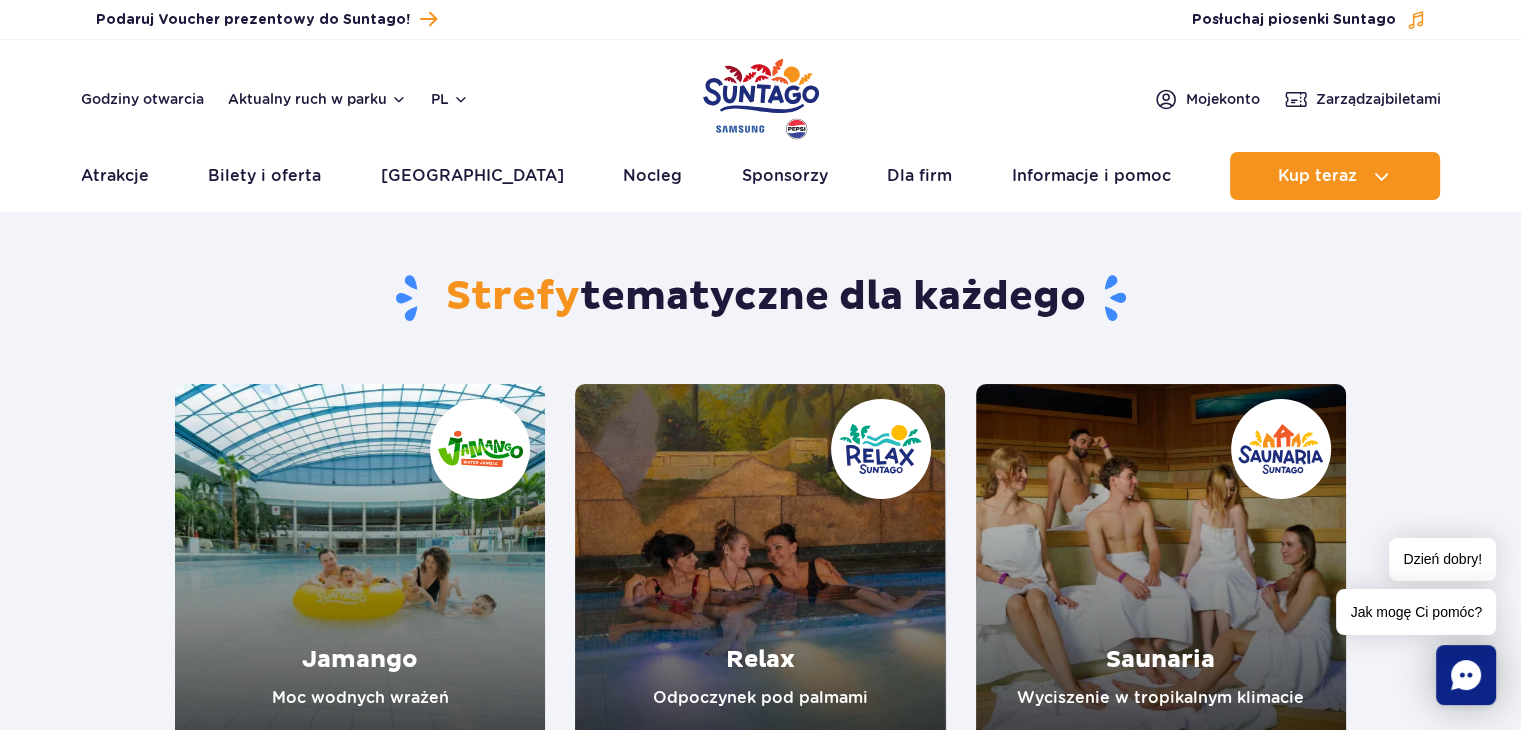 click at bounding box center (760, 569) 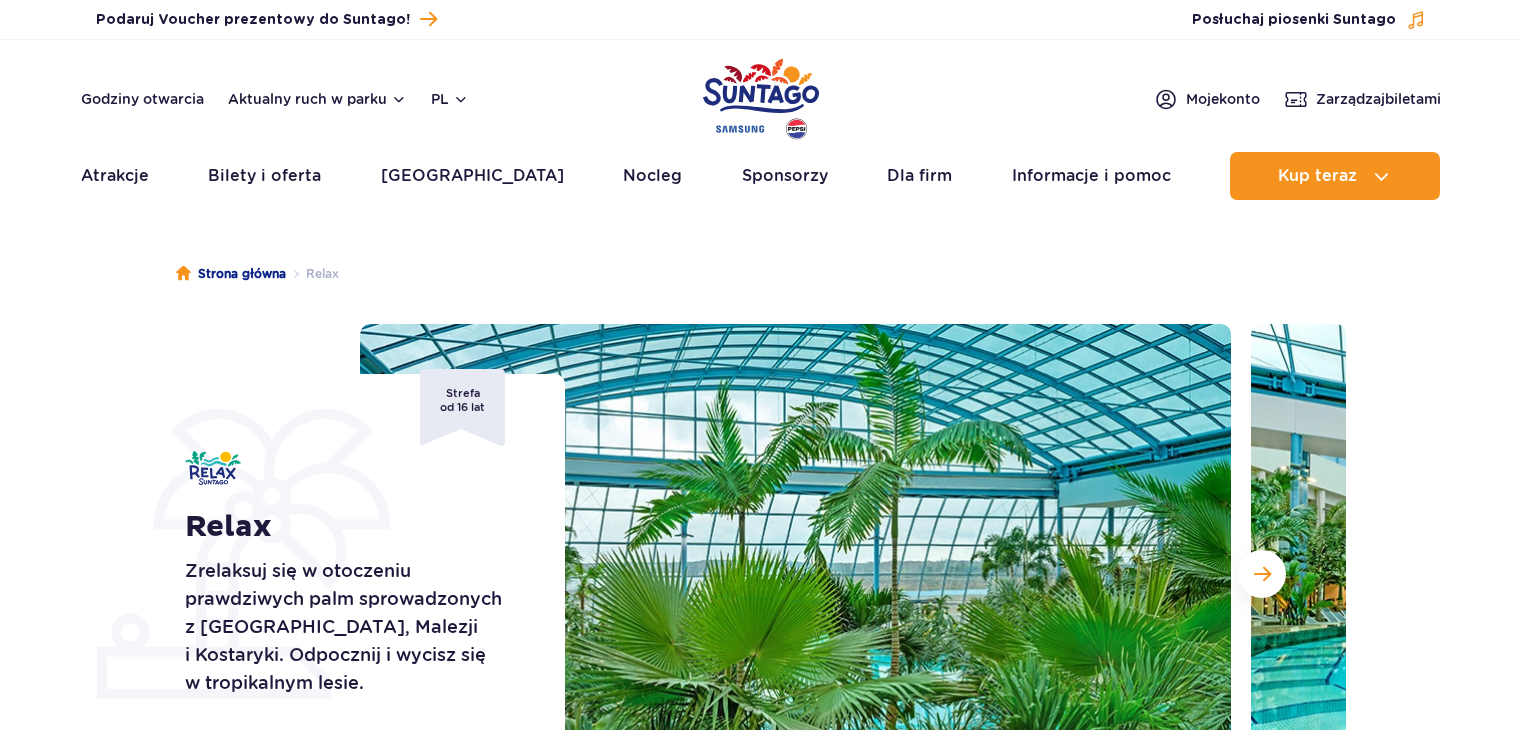 scroll, scrollTop: 0, scrollLeft: 0, axis: both 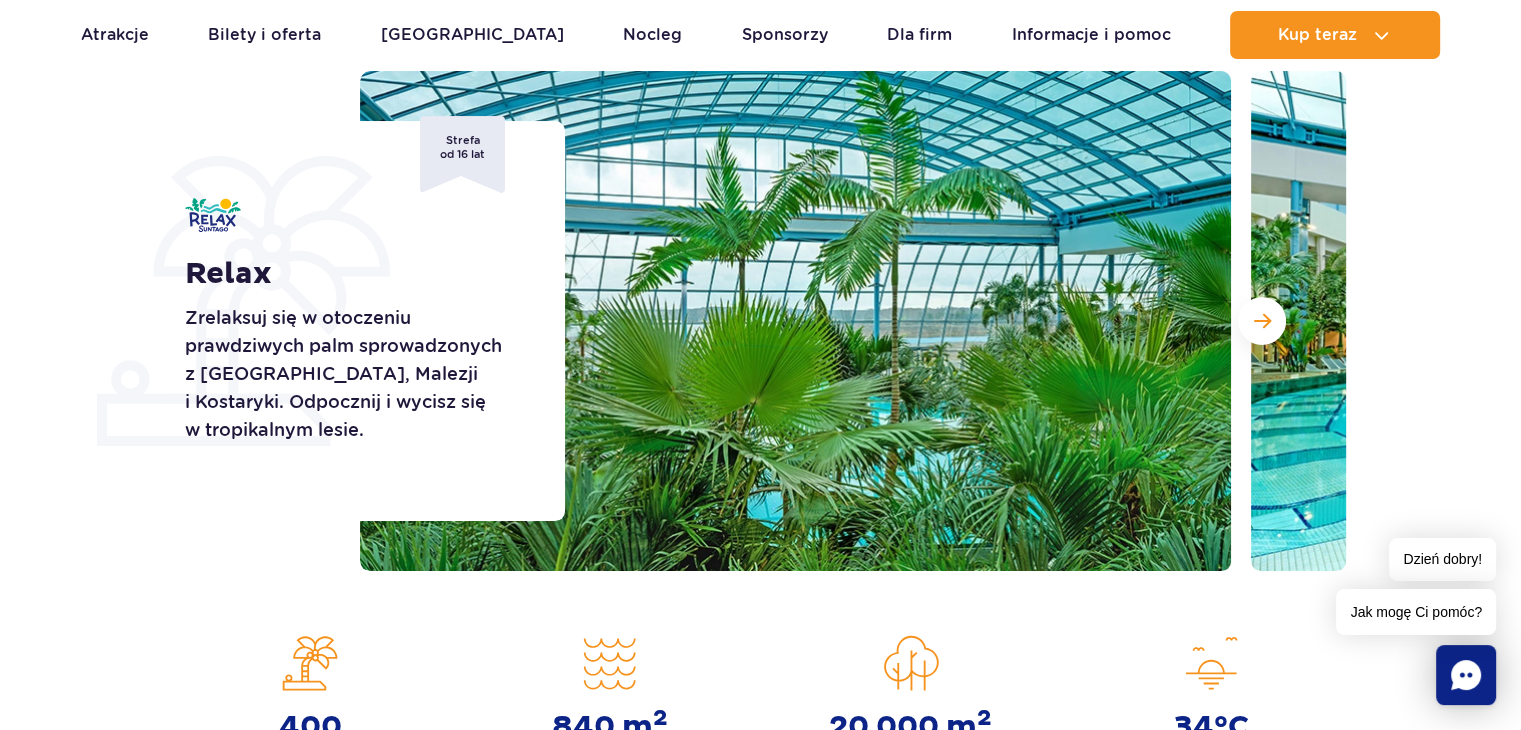 click at bounding box center (1686, 321) 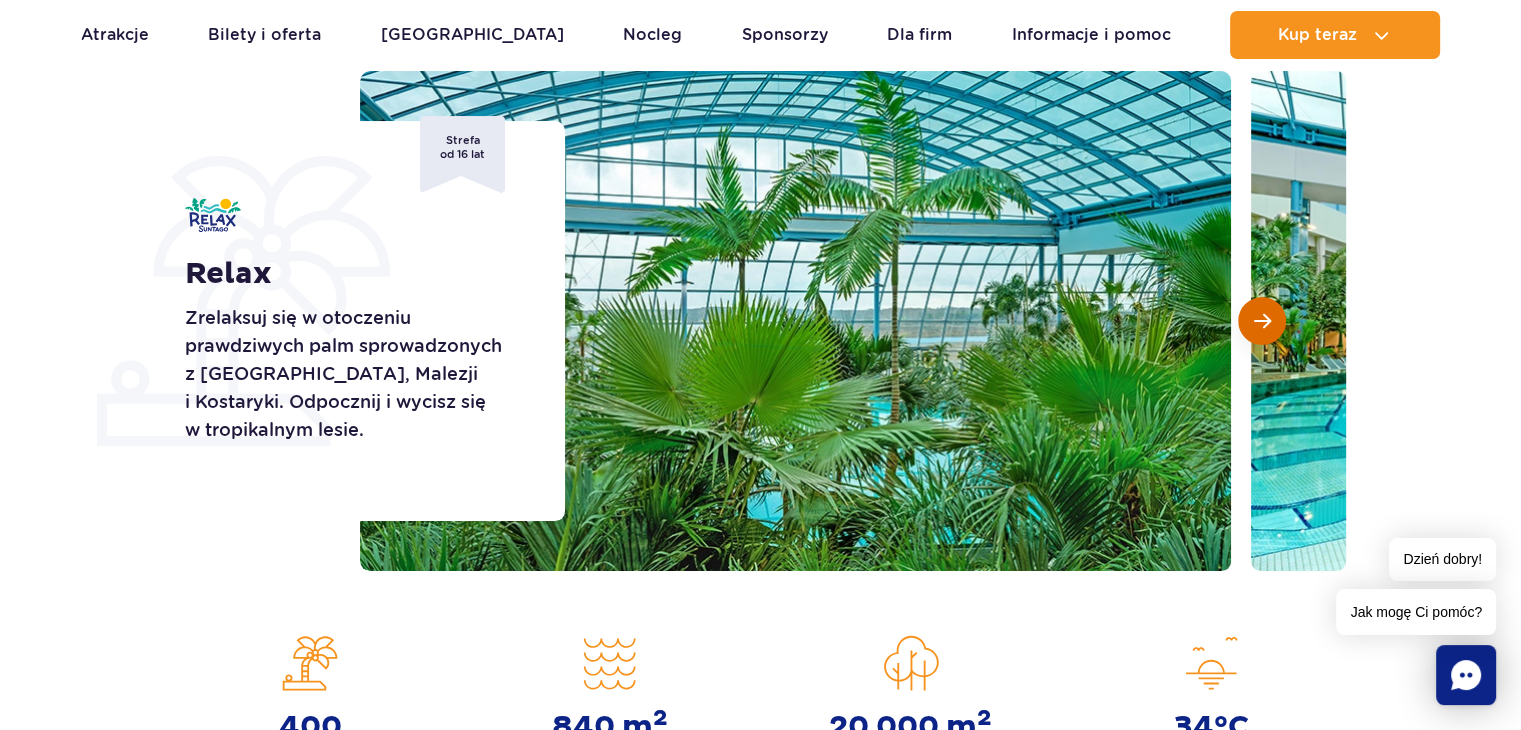 click at bounding box center [1262, 321] 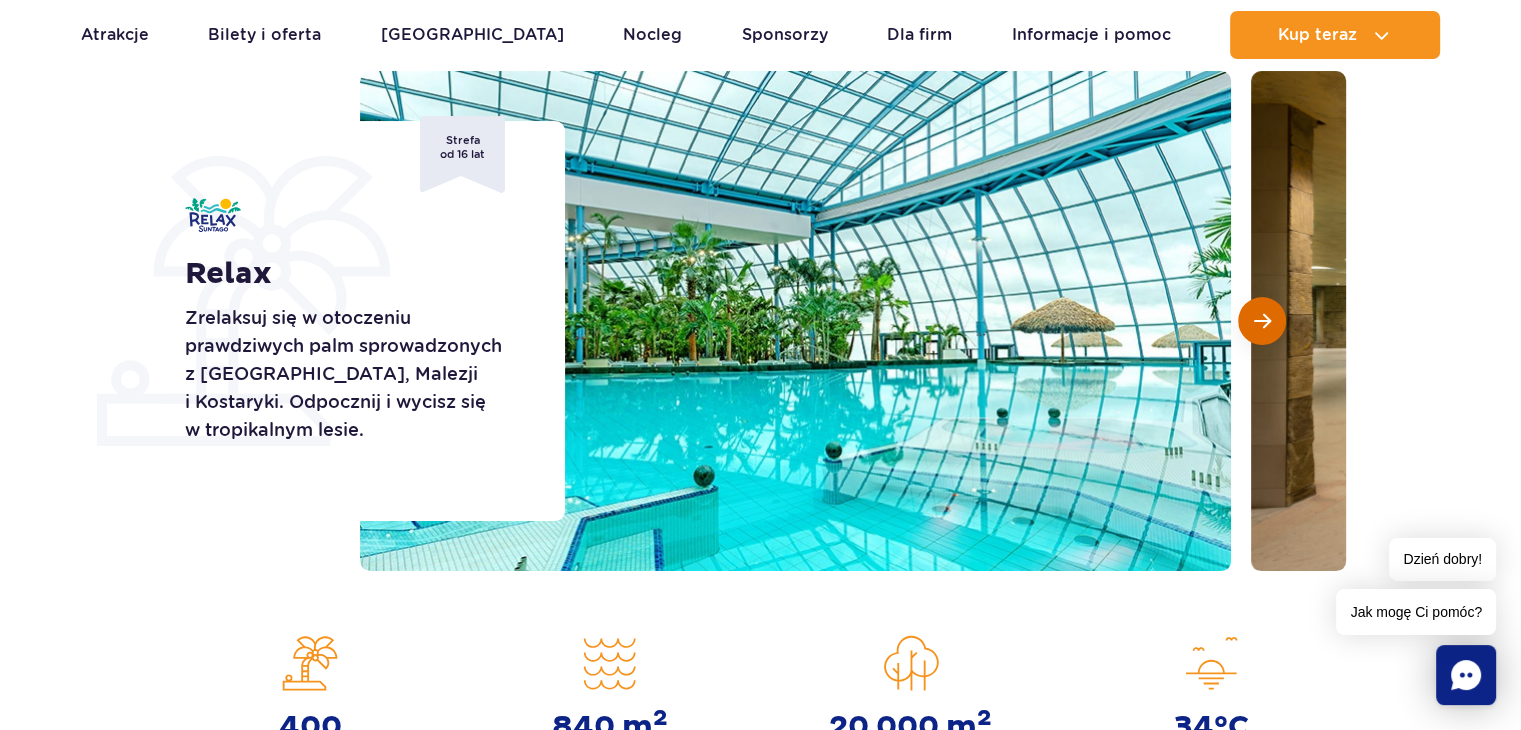 click at bounding box center (1262, 321) 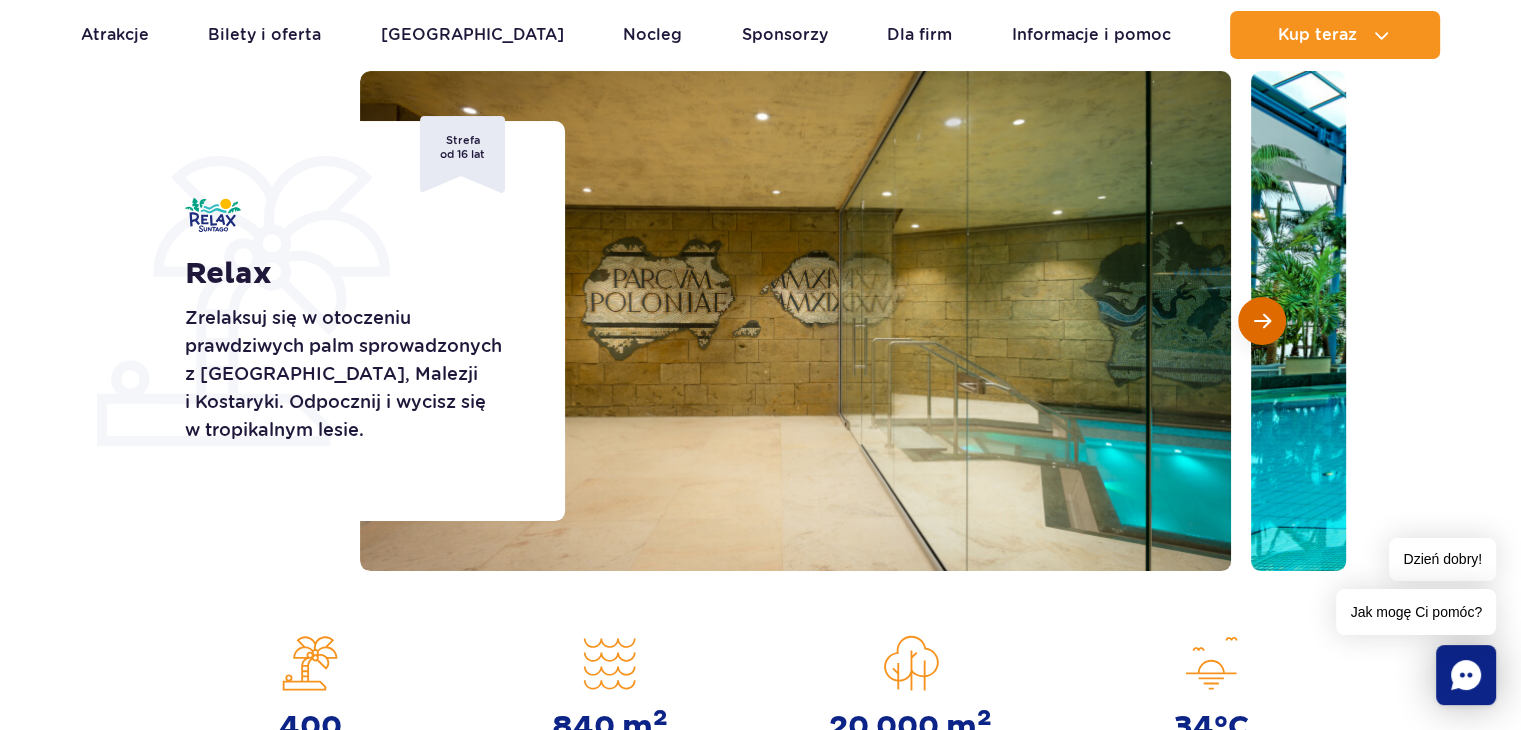 click at bounding box center [1262, 321] 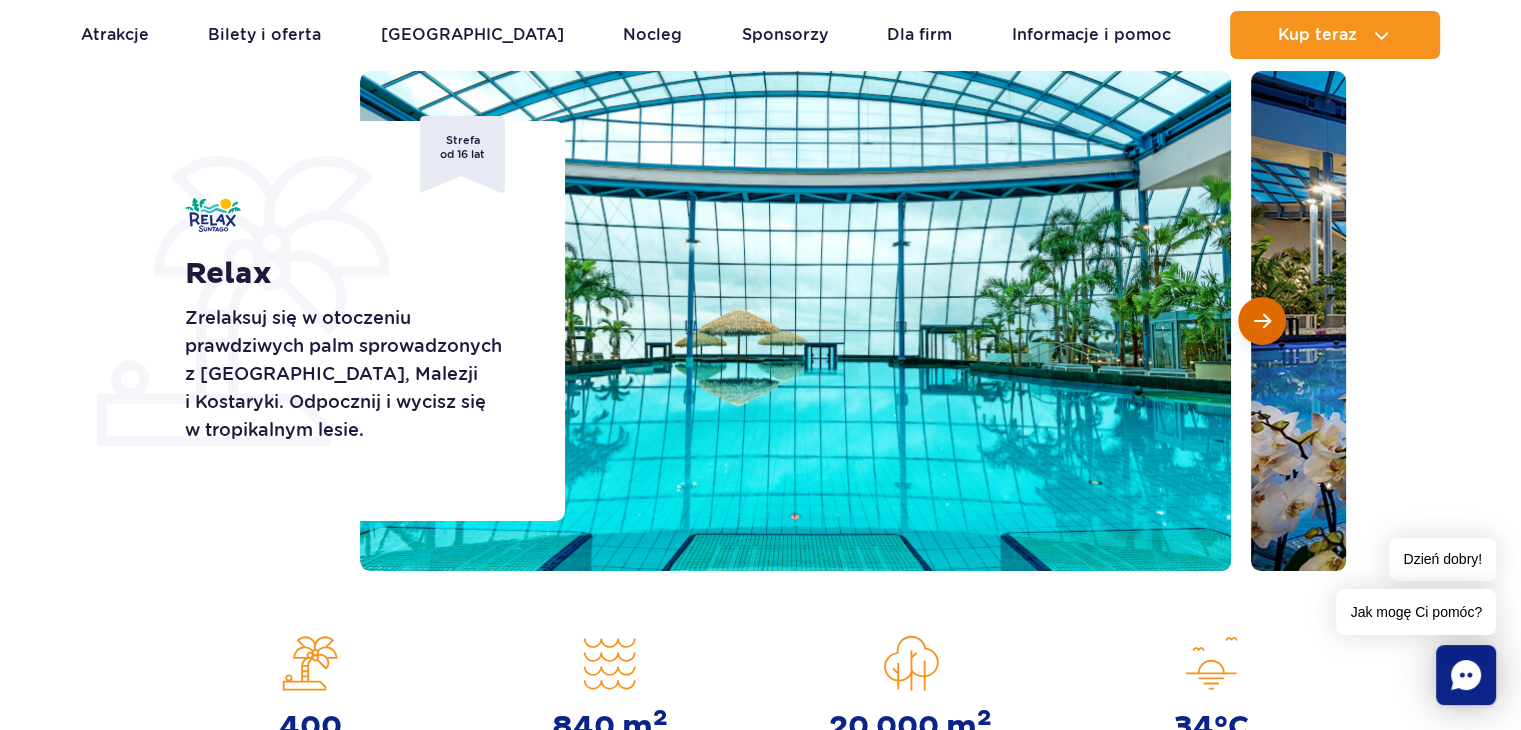 click at bounding box center (1262, 321) 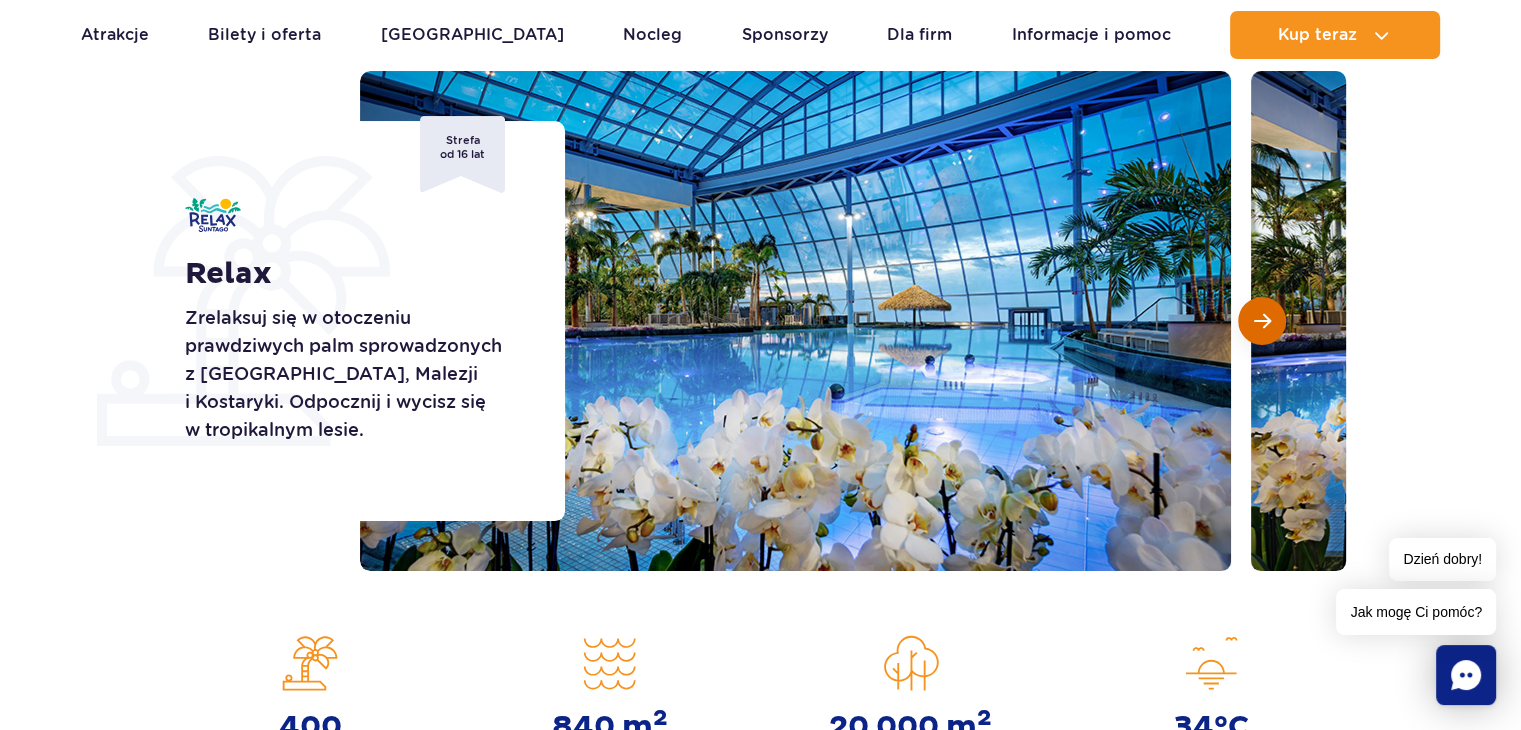 click at bounding box center [1262, 321] 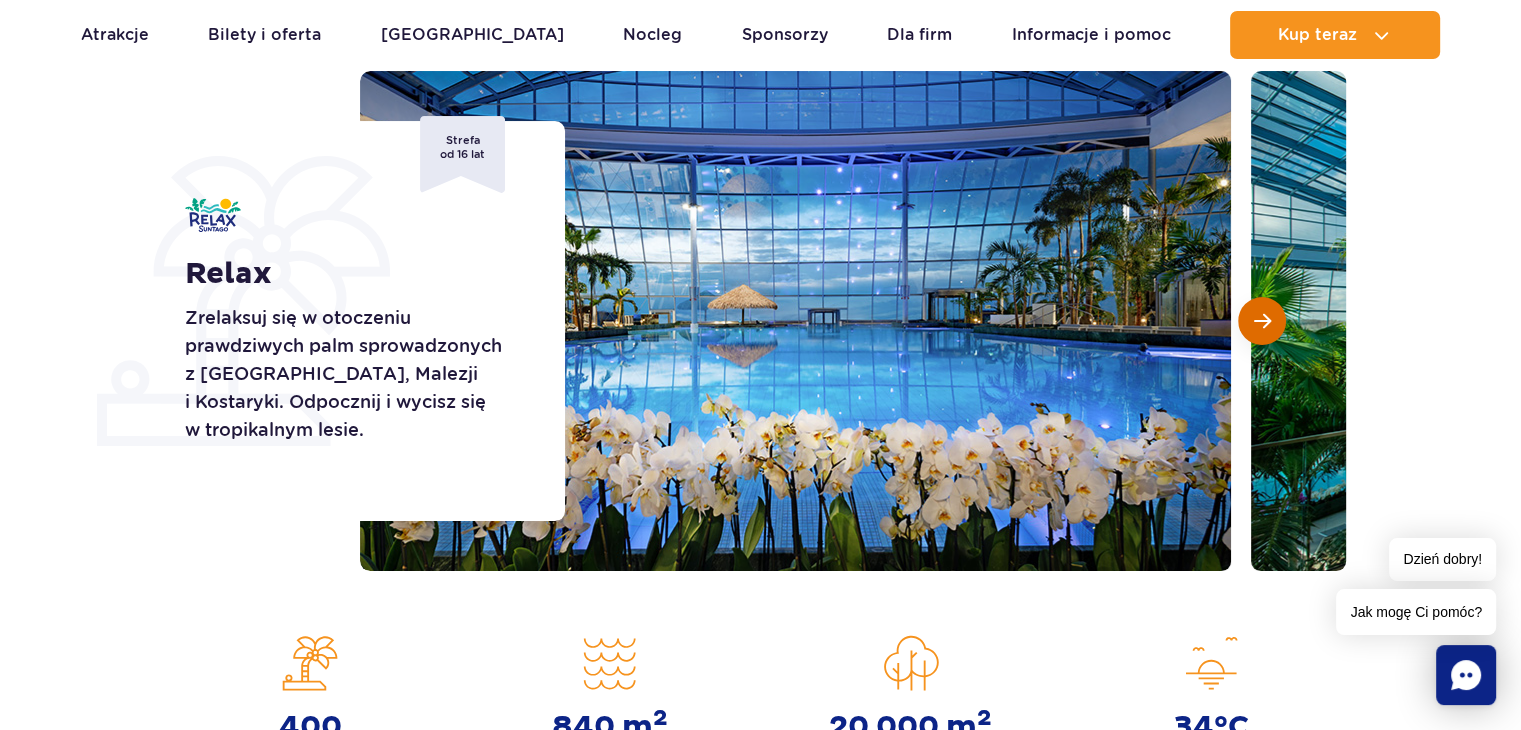click at bounding box center (1262, 321) 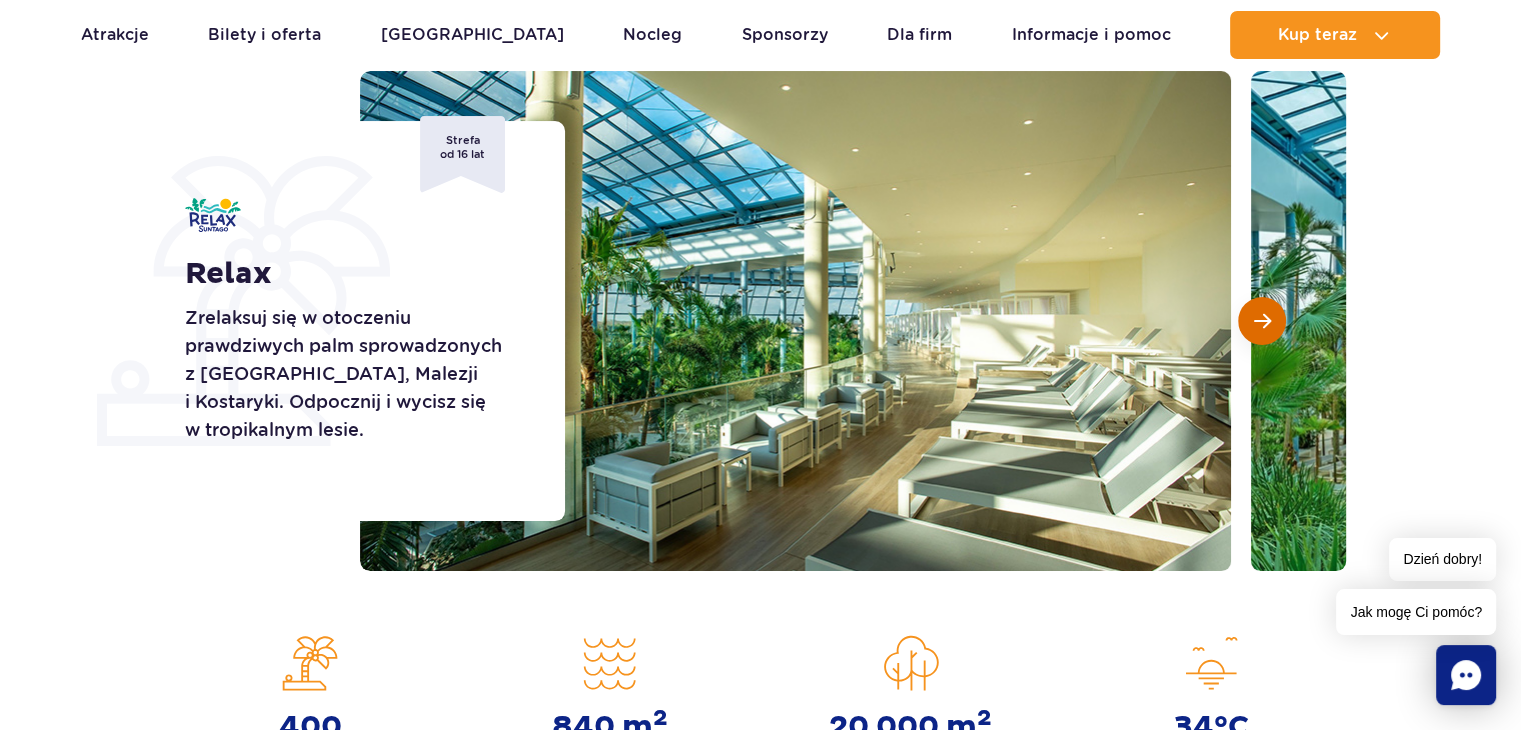click at bounding box center [1262, 321] 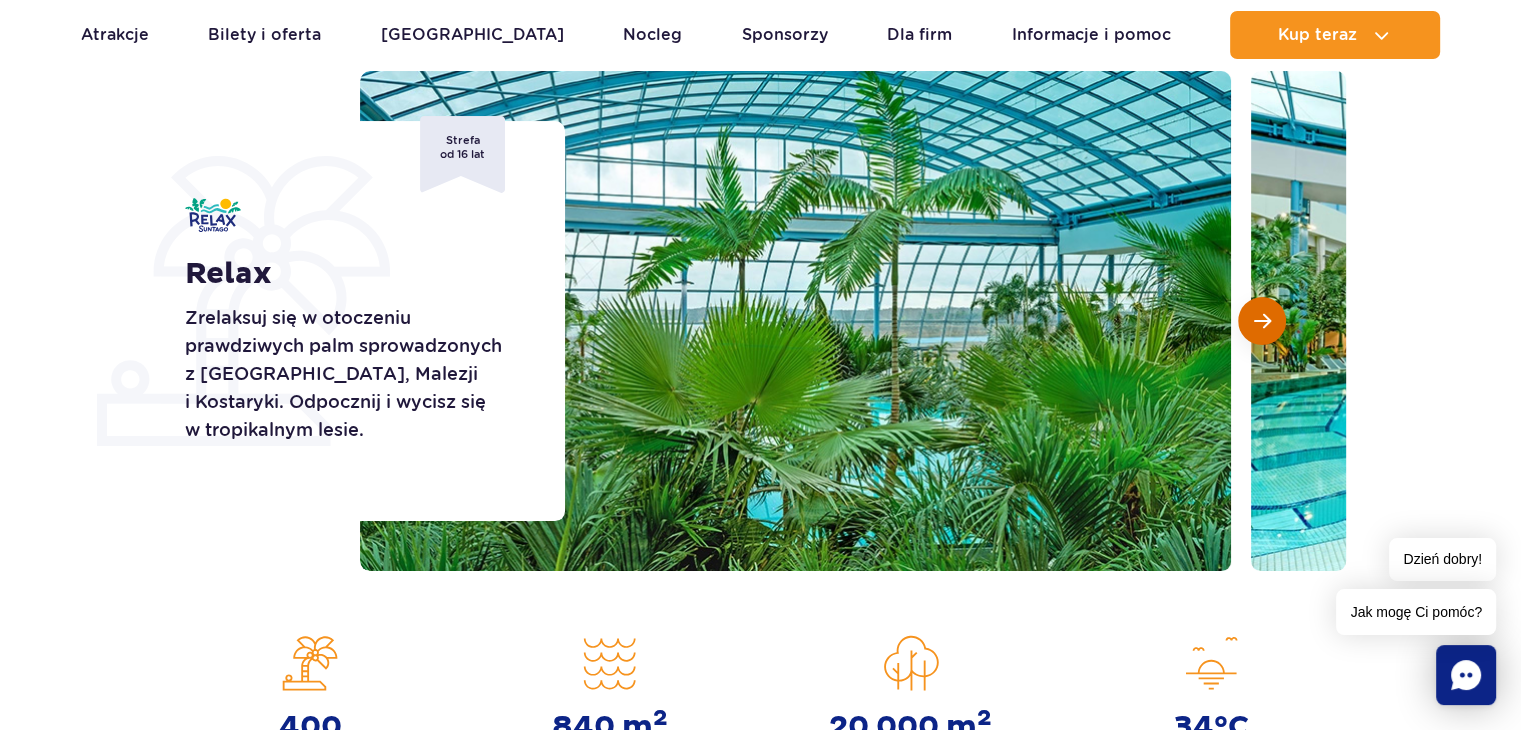 click at bounding box center [1262, 321] 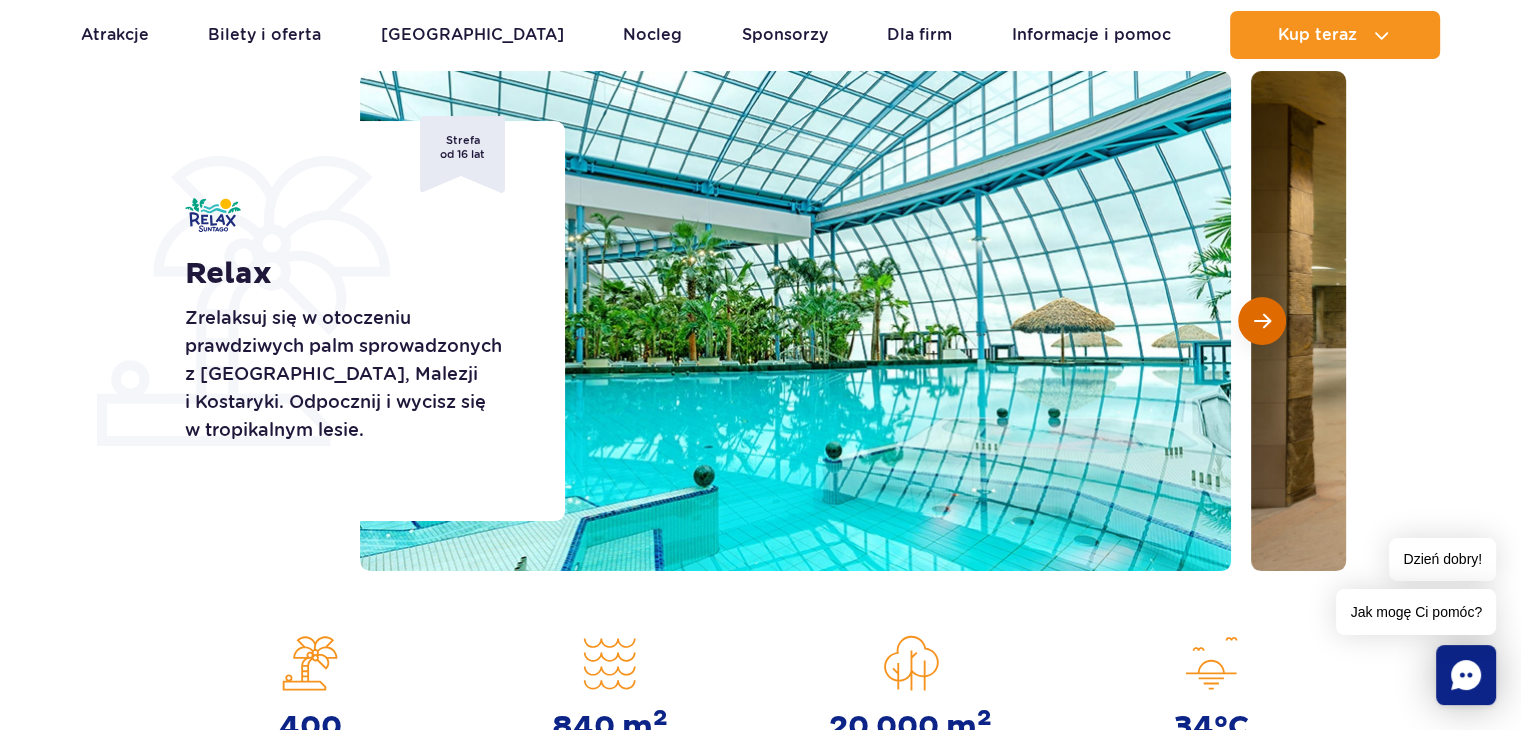 click at bounding box center [1262, 321] 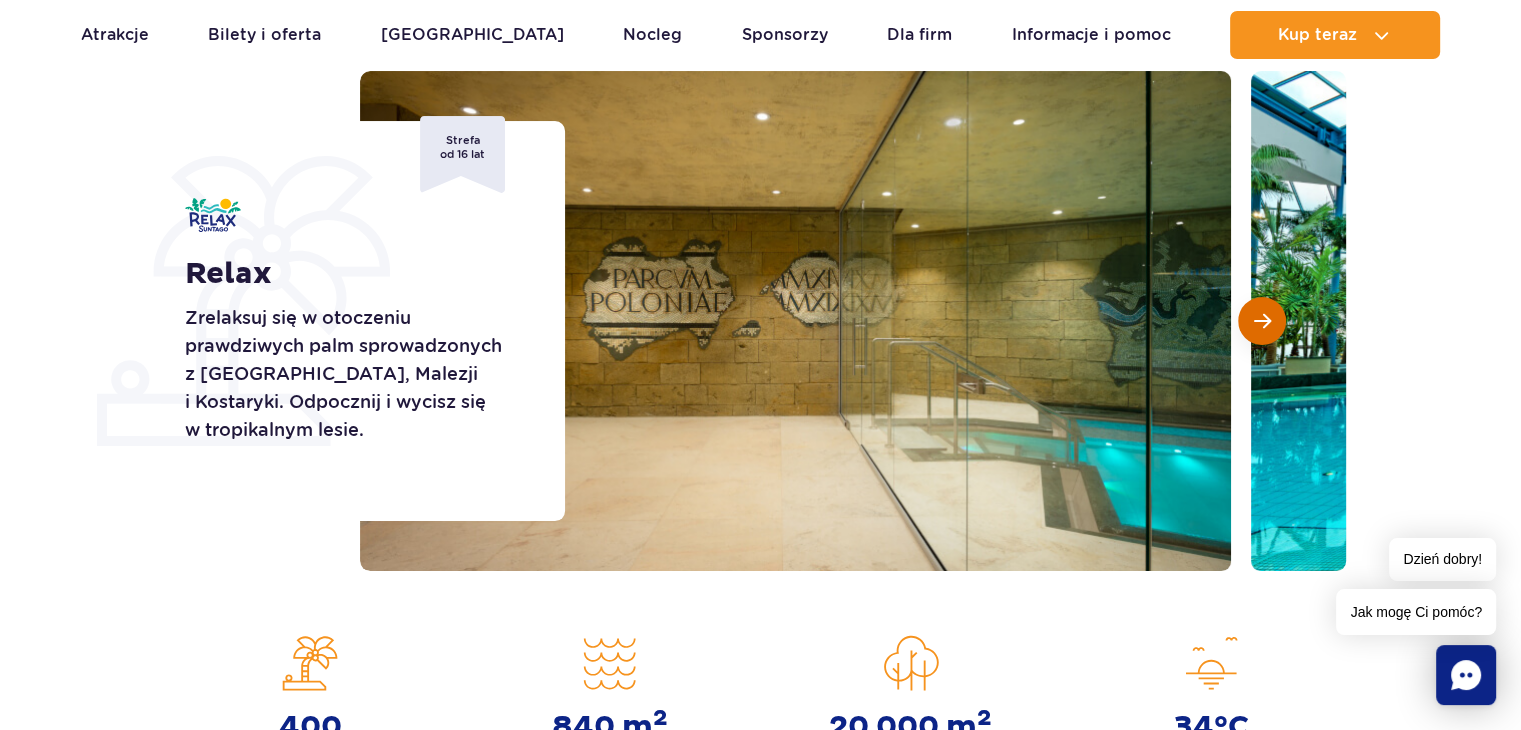 click at bounding box center (1262, 321) 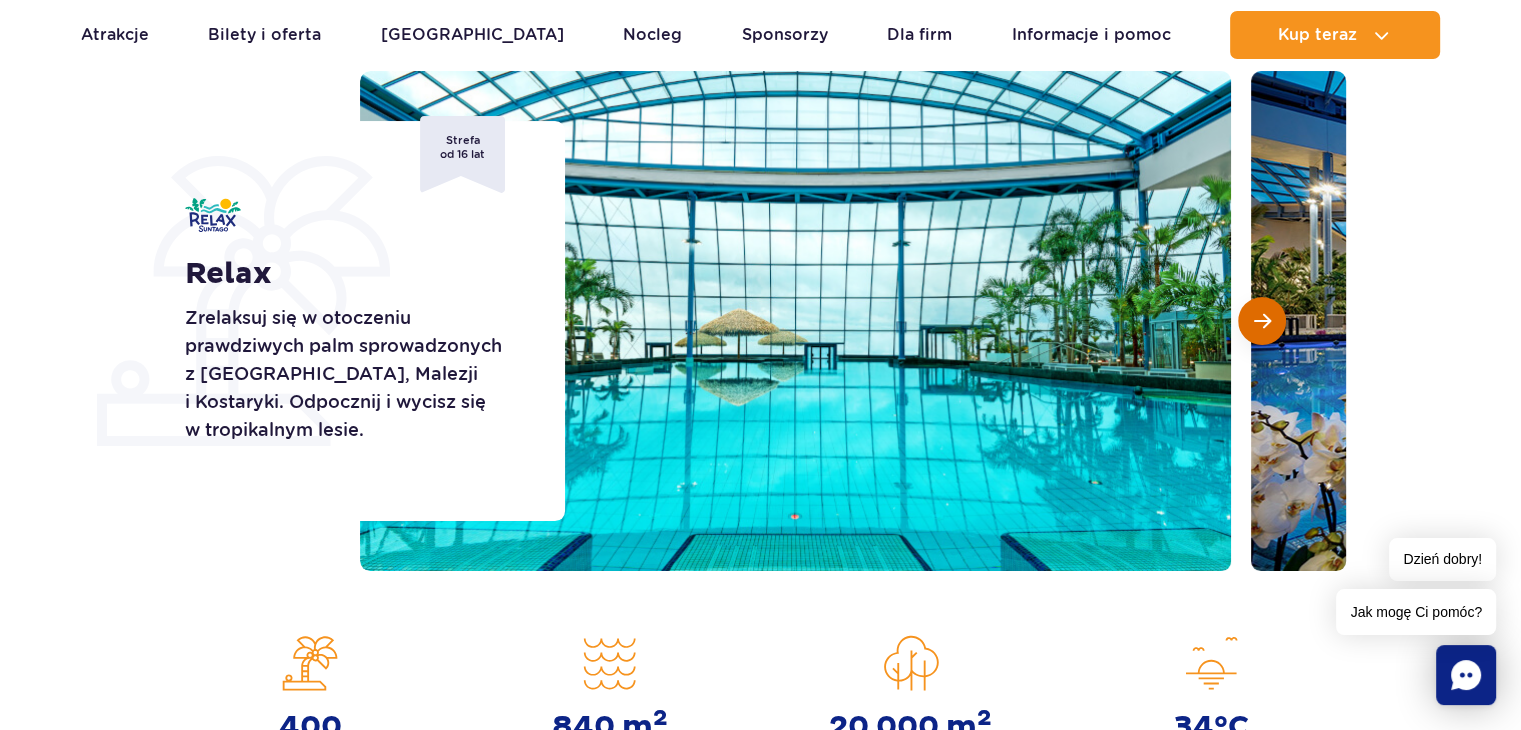 click at bounding box center (1262, 321) 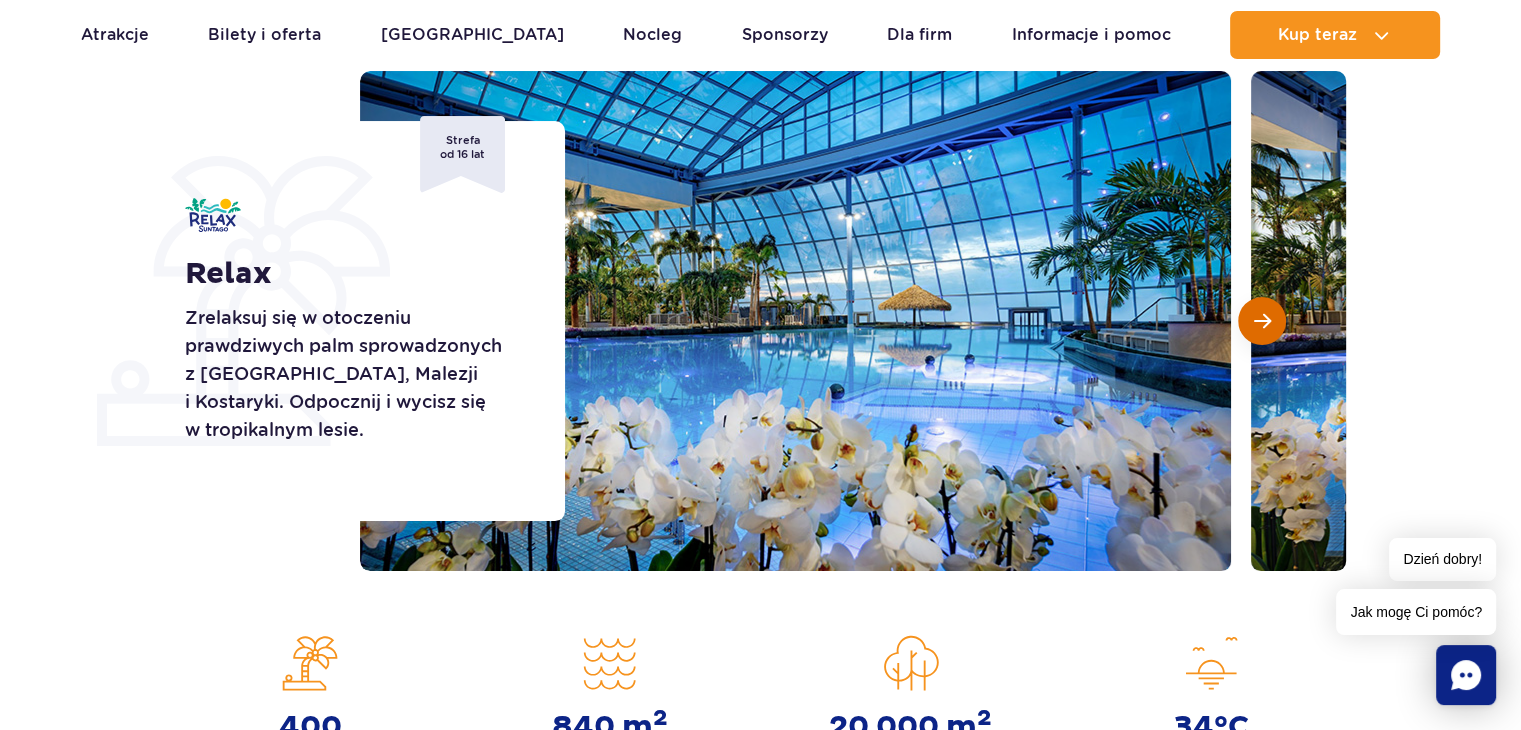 click at bounding box center [1262, 321] 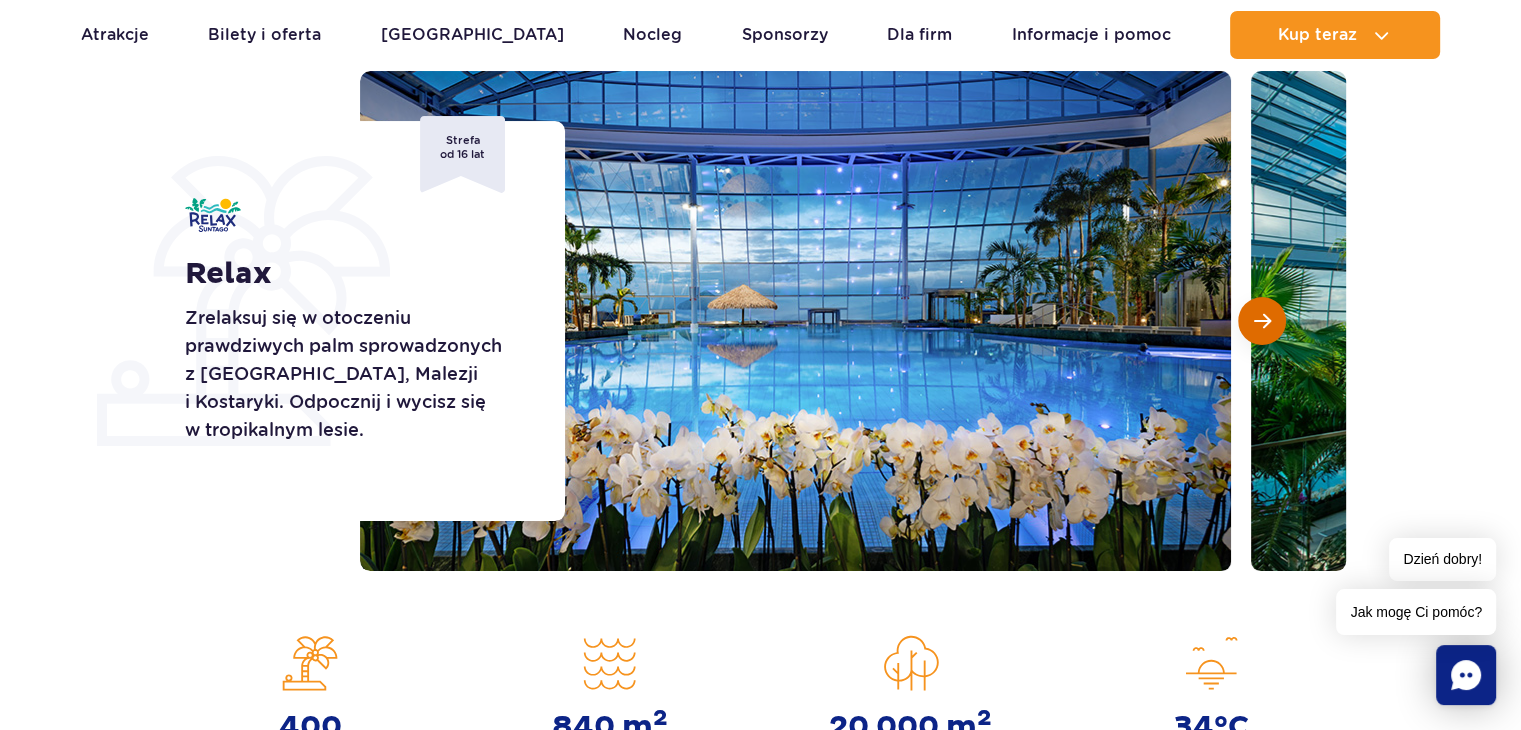 click at bounding box center (1262, 321) 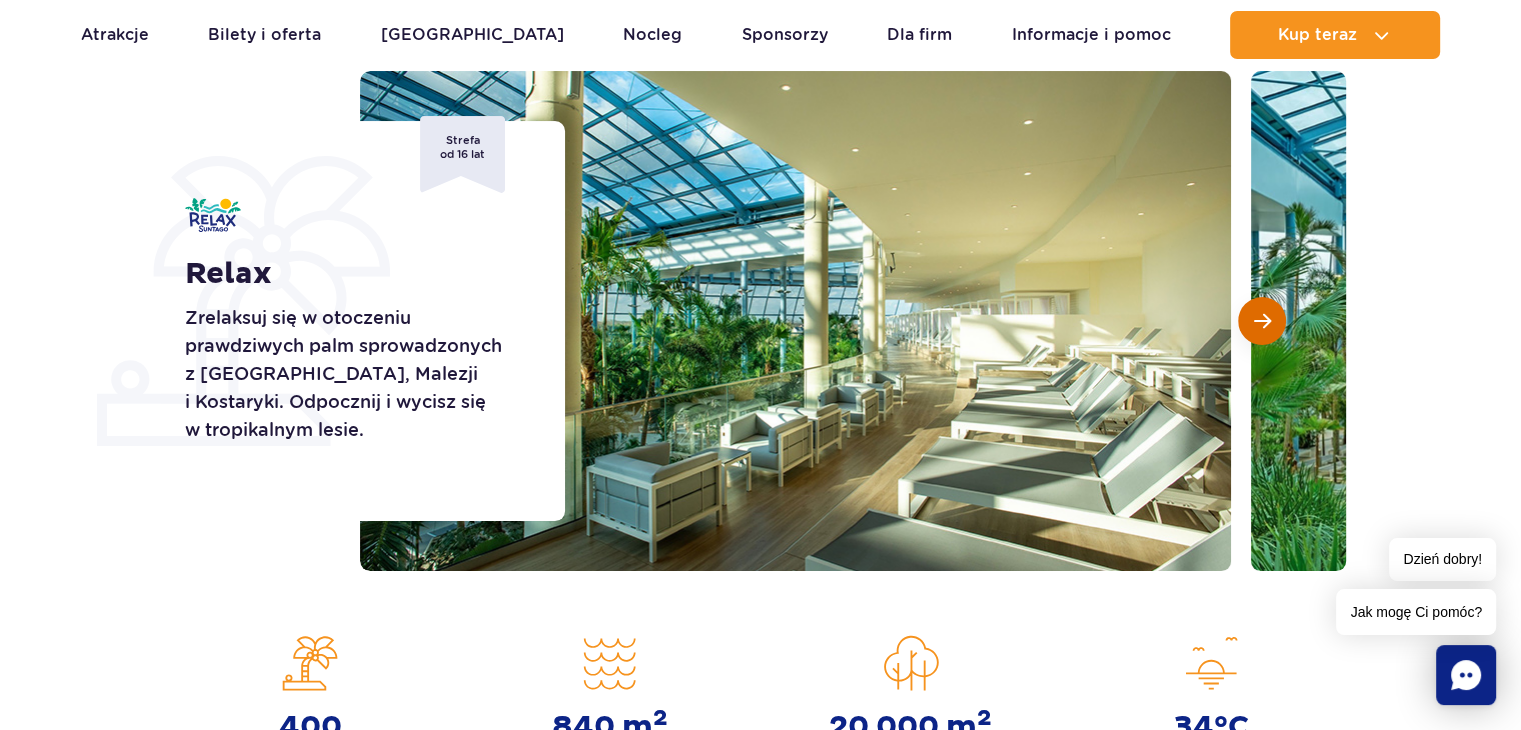 click at bounding box center (1262, 321) 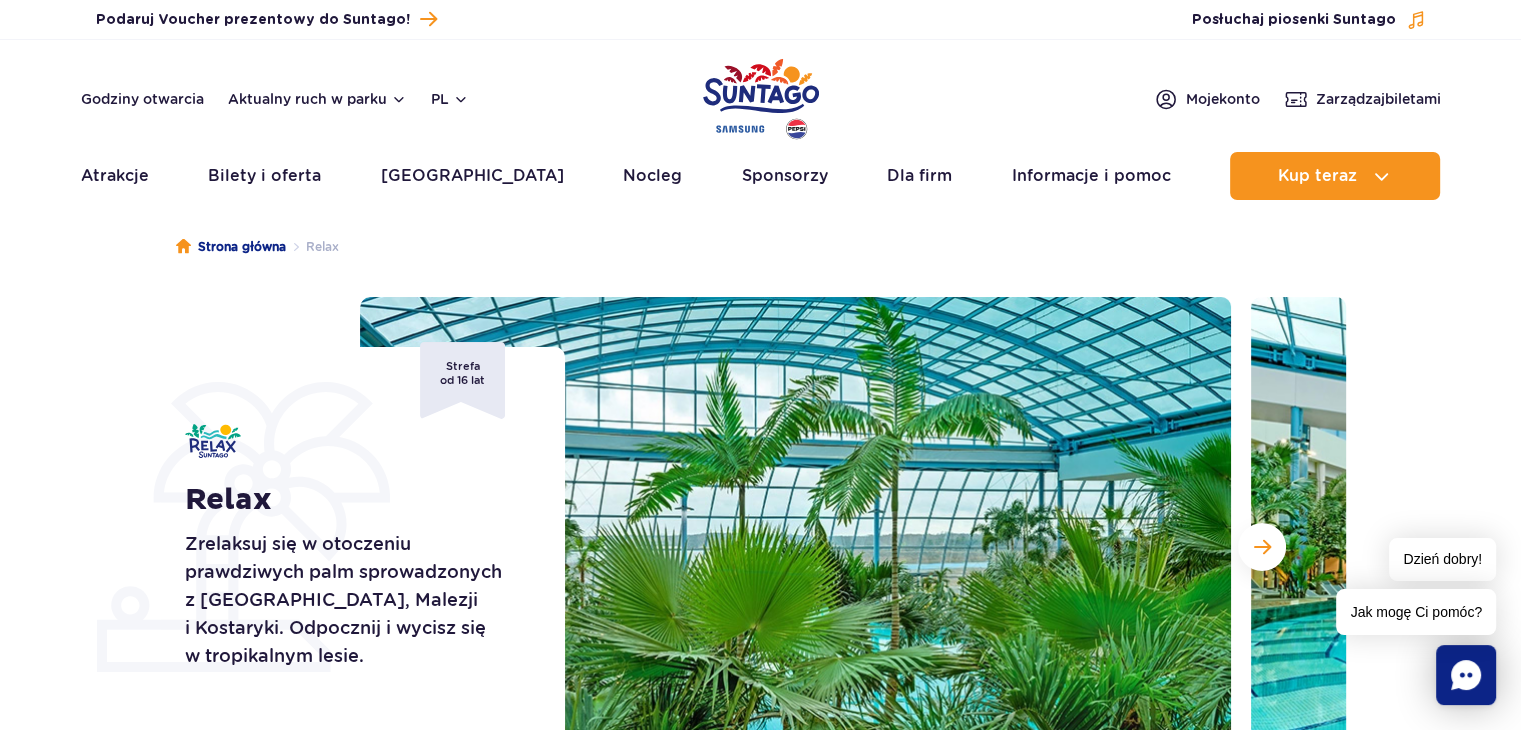 scroll, scrollTop: 0, scrollLeft: 0, axis: both 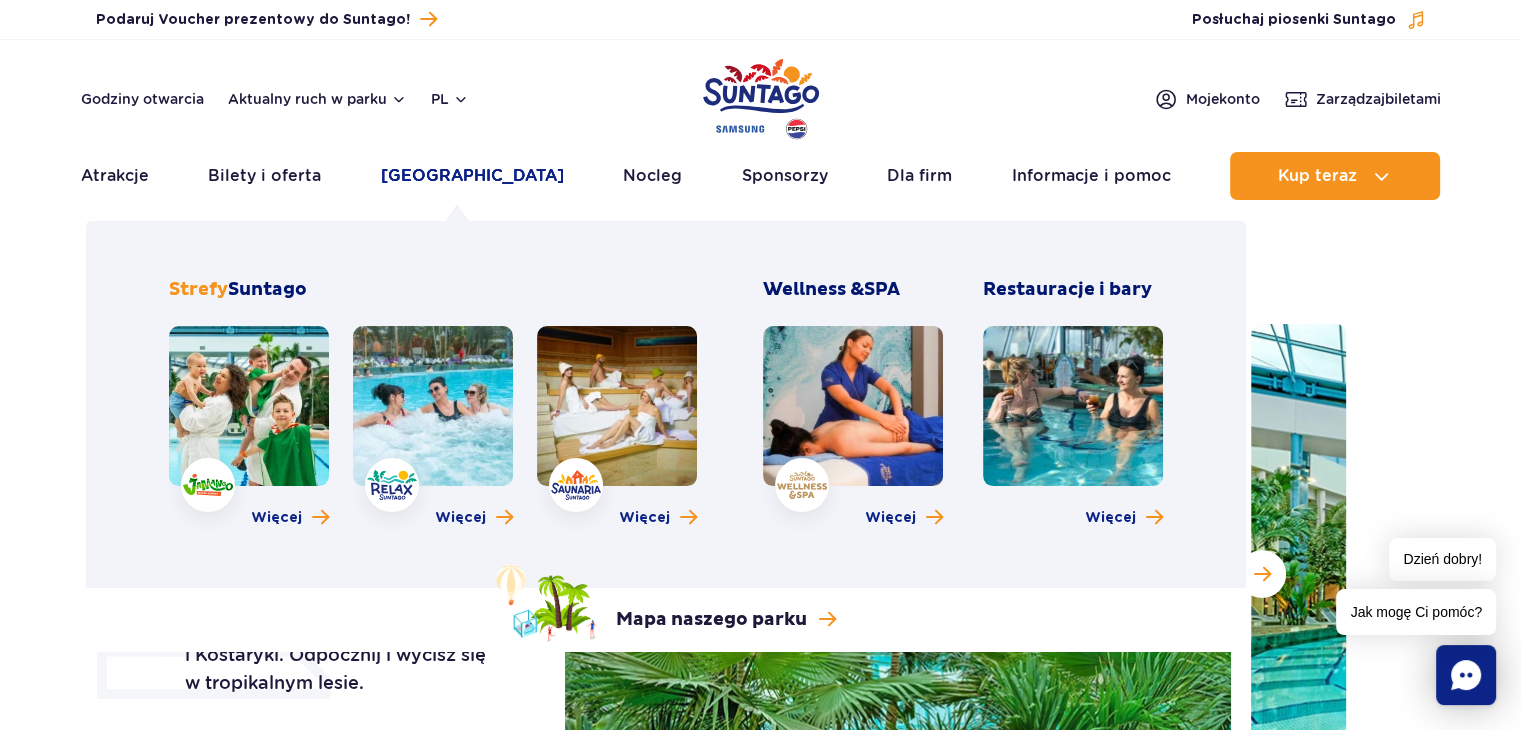 click on "[GEOGRAPHIC_DATA]" at bounding box center (472, 176) 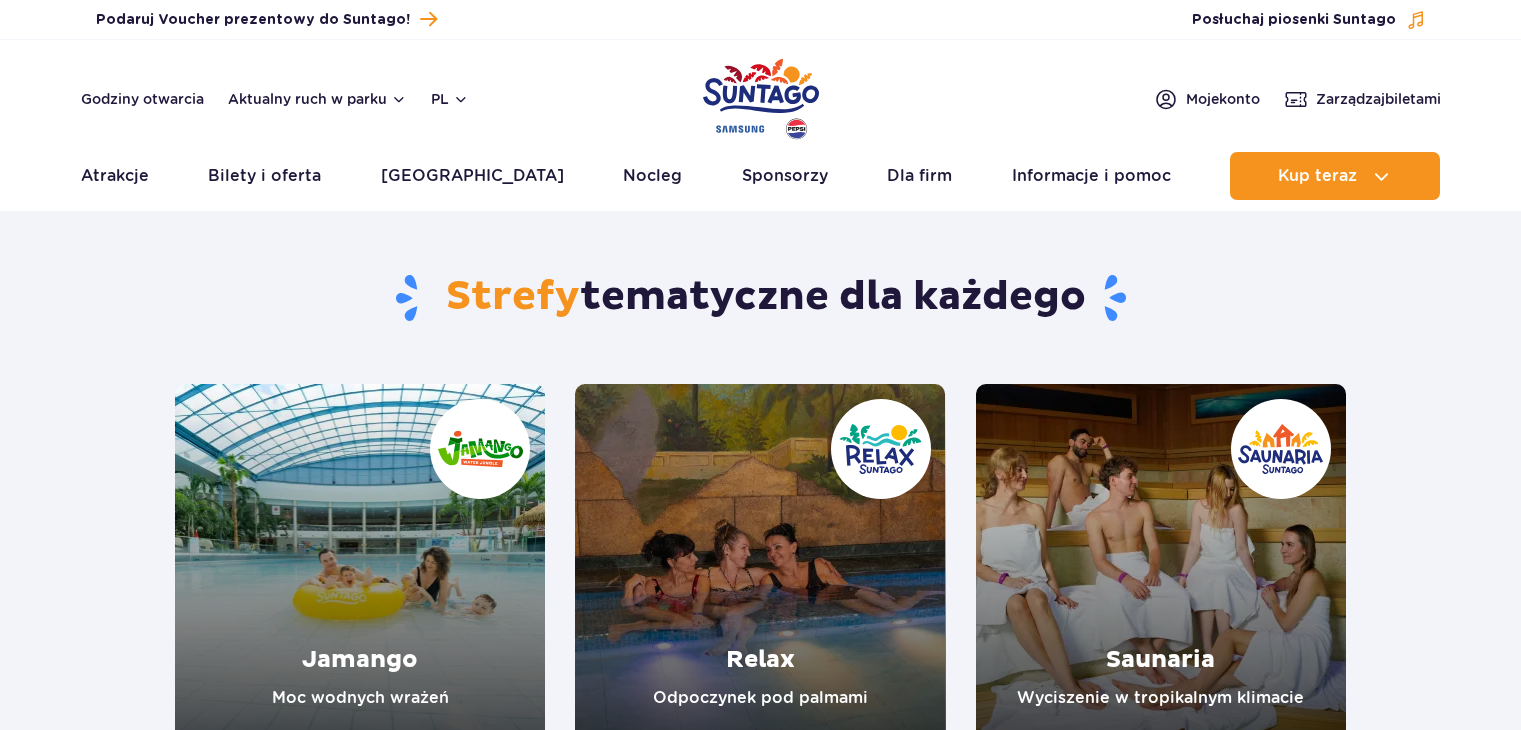 scroll, scrollTop: 0, scrollLeft: 0, axis: both 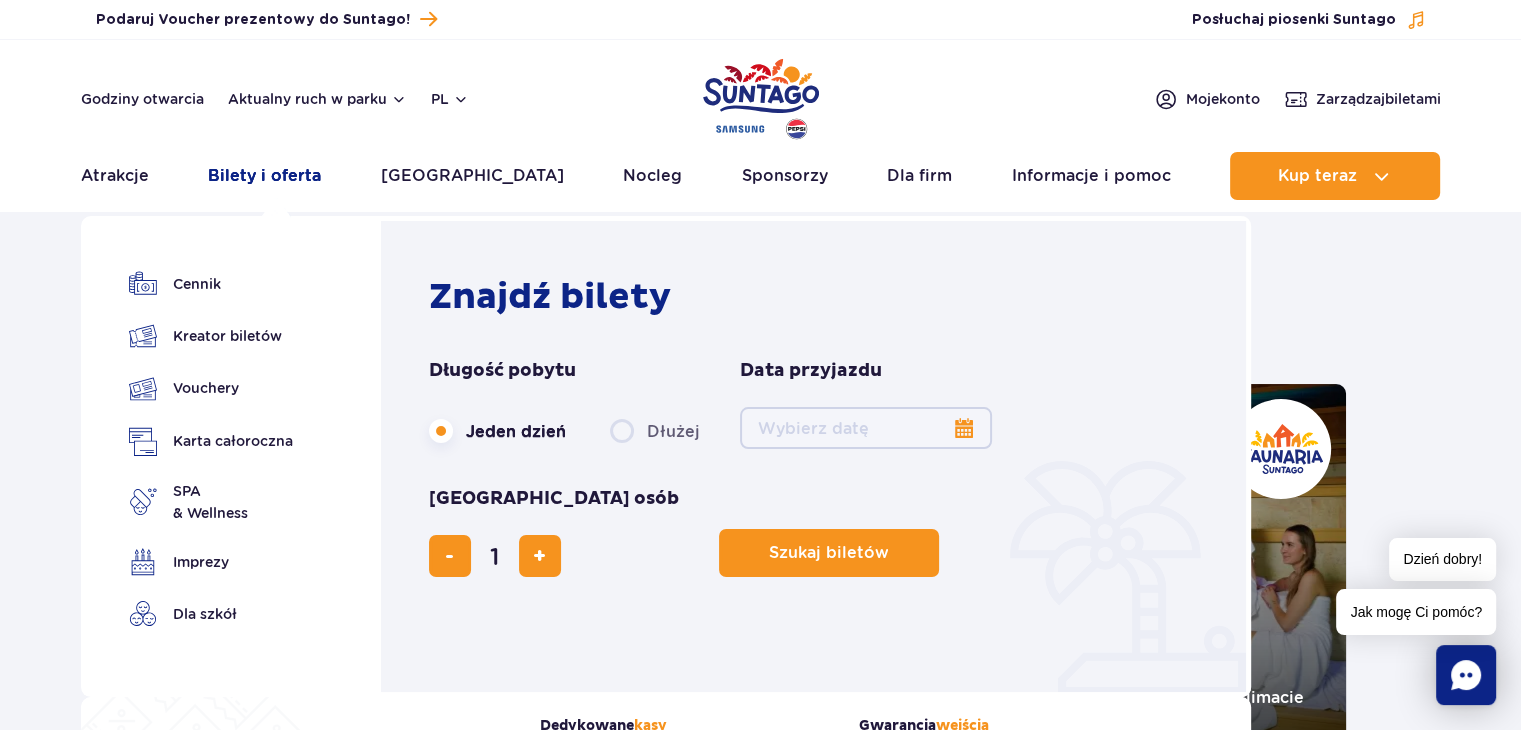 click on "Bilety i oferta" at bounding box center [264, 176] 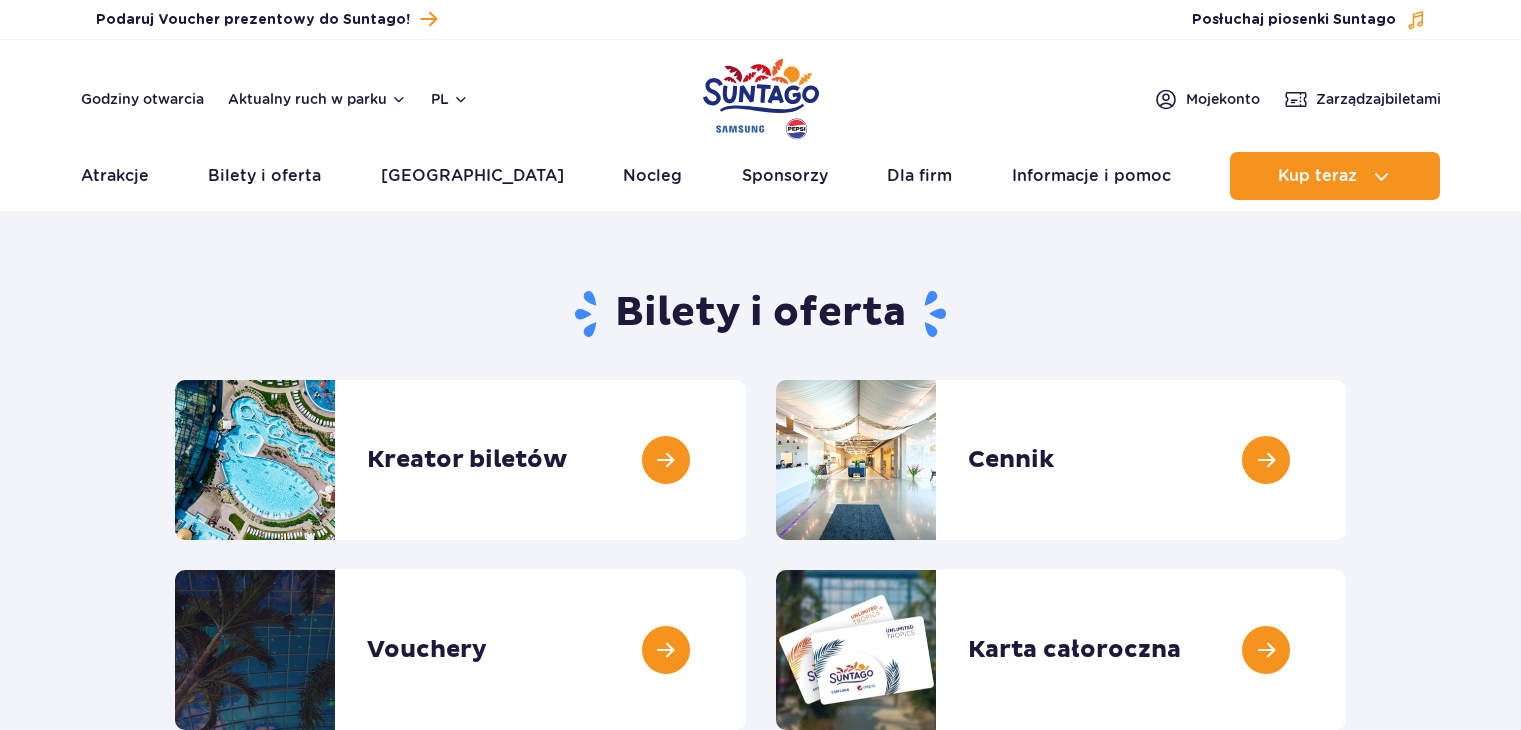scroll, scrollTop: 0, scrollLeft: 0, axis: both 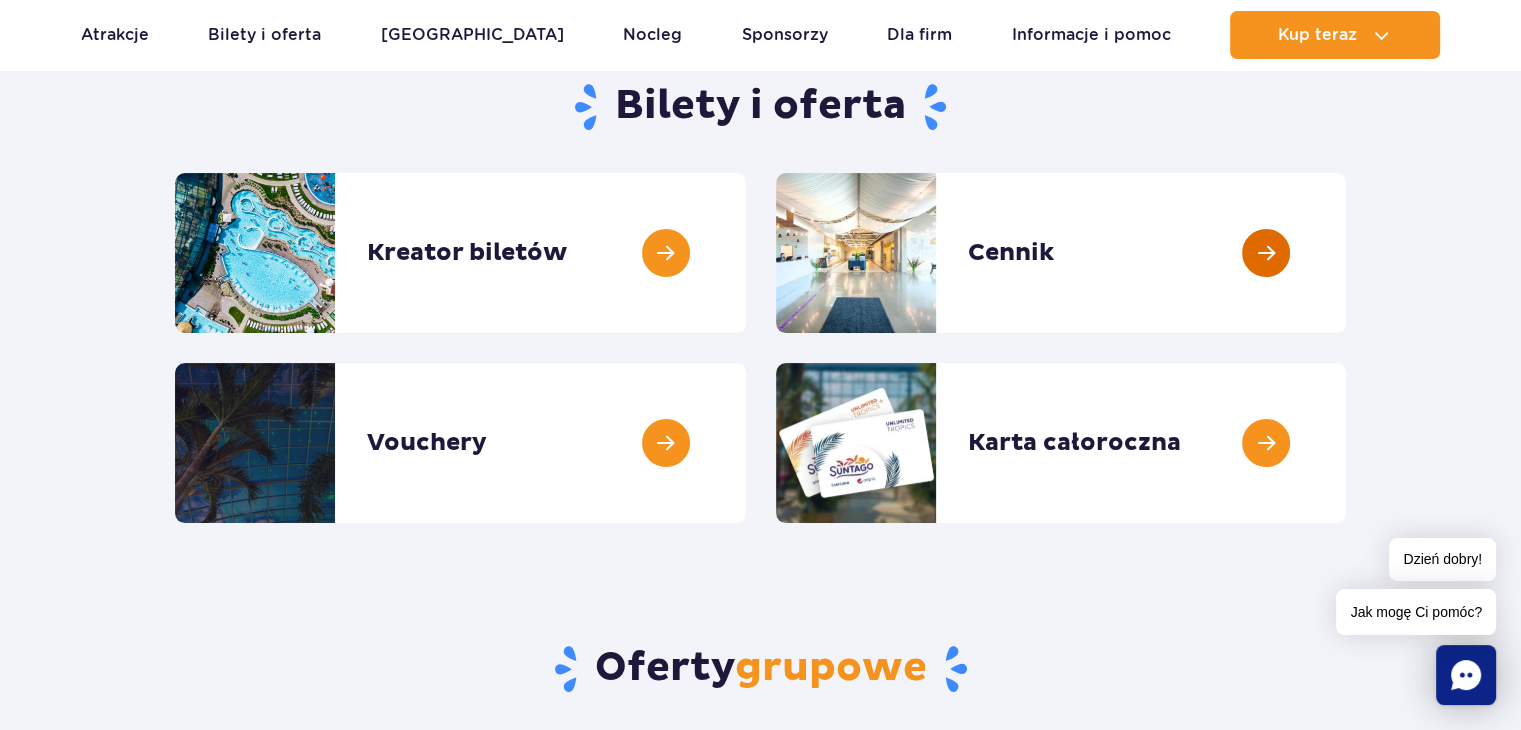 click at bounding box center (1346, 253) 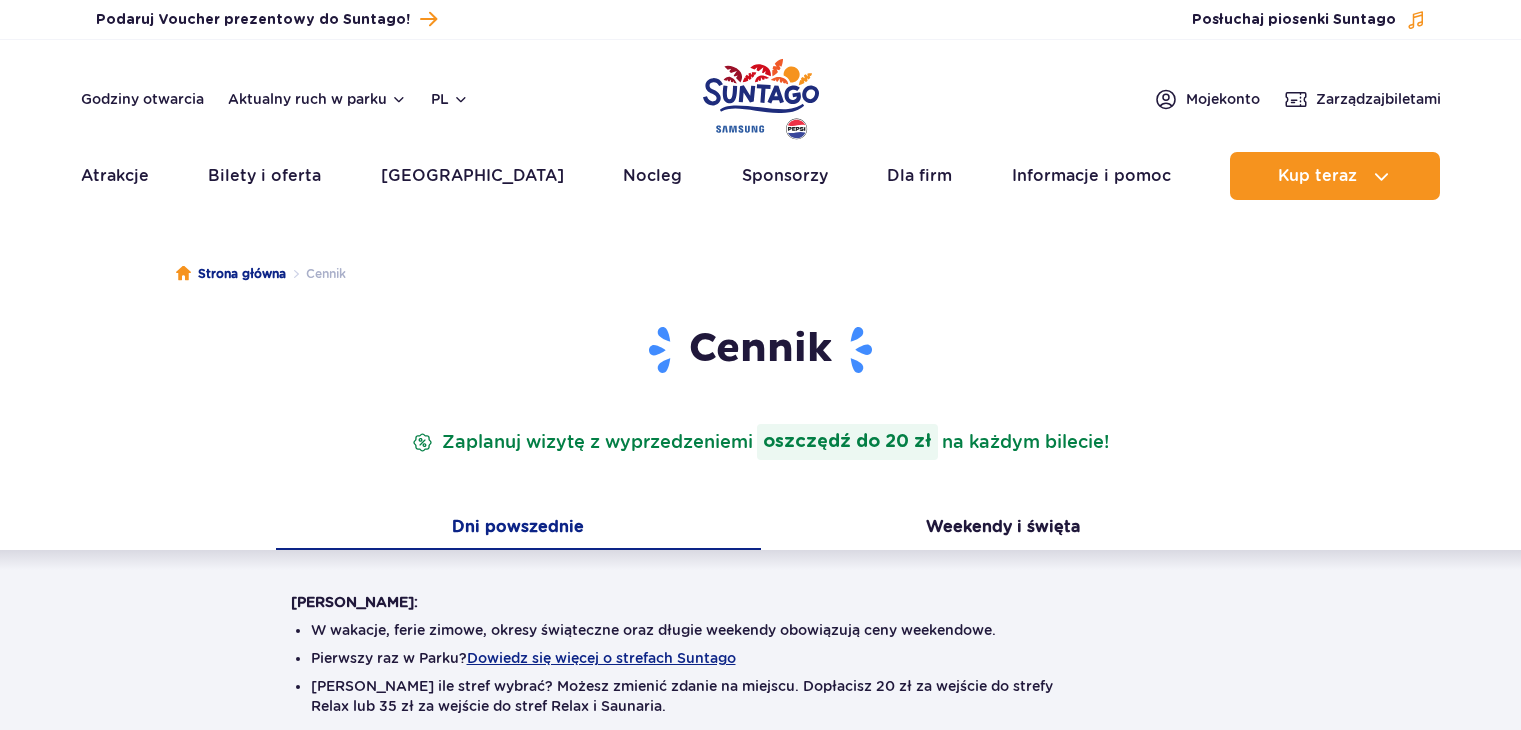 scroll, scrollTop: 0, scrollLeft: 0, axis: both 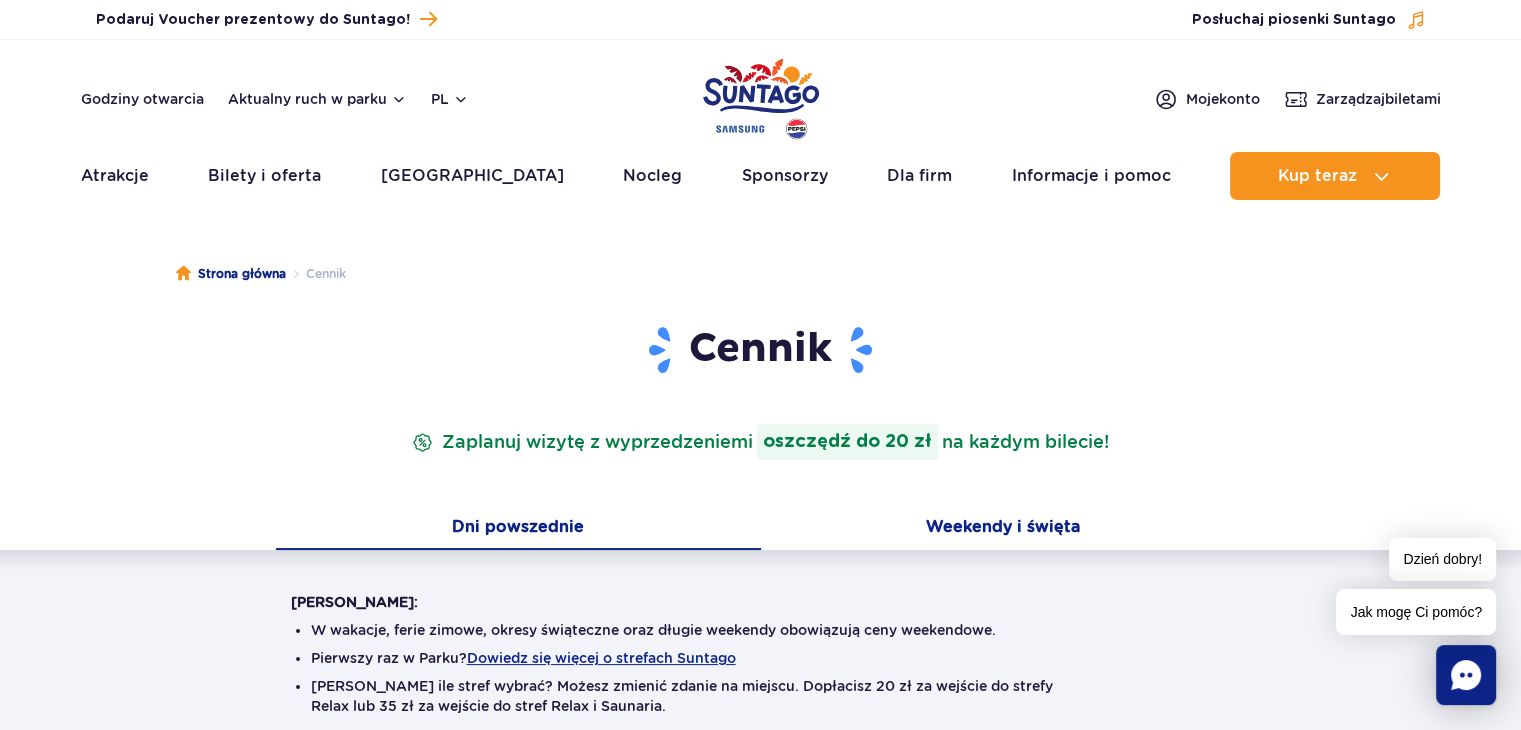 click on "Weekendy i święta" at bounding box center (1003, 529) 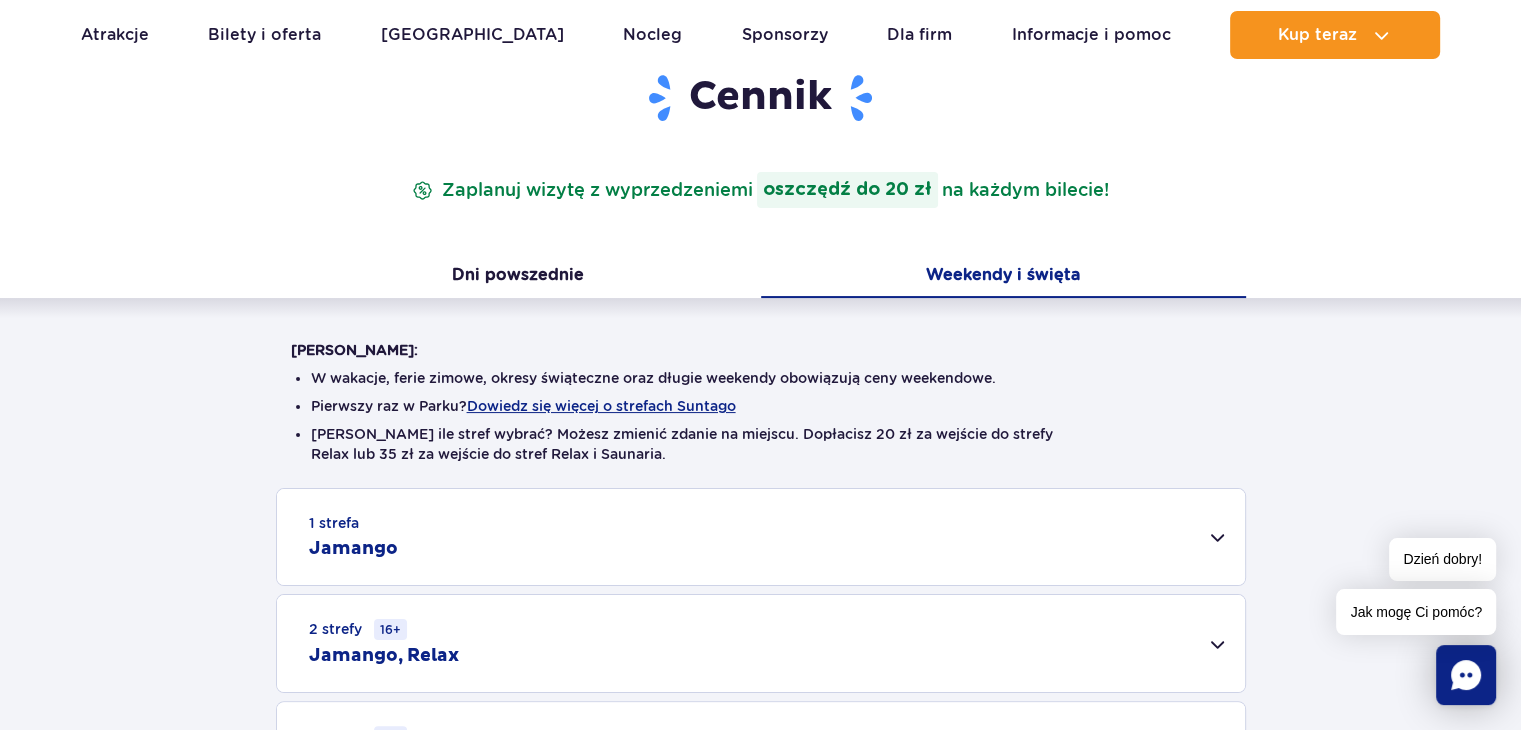 scroll, scrollTop: 336, scrollLeft: 0, axis: vertical 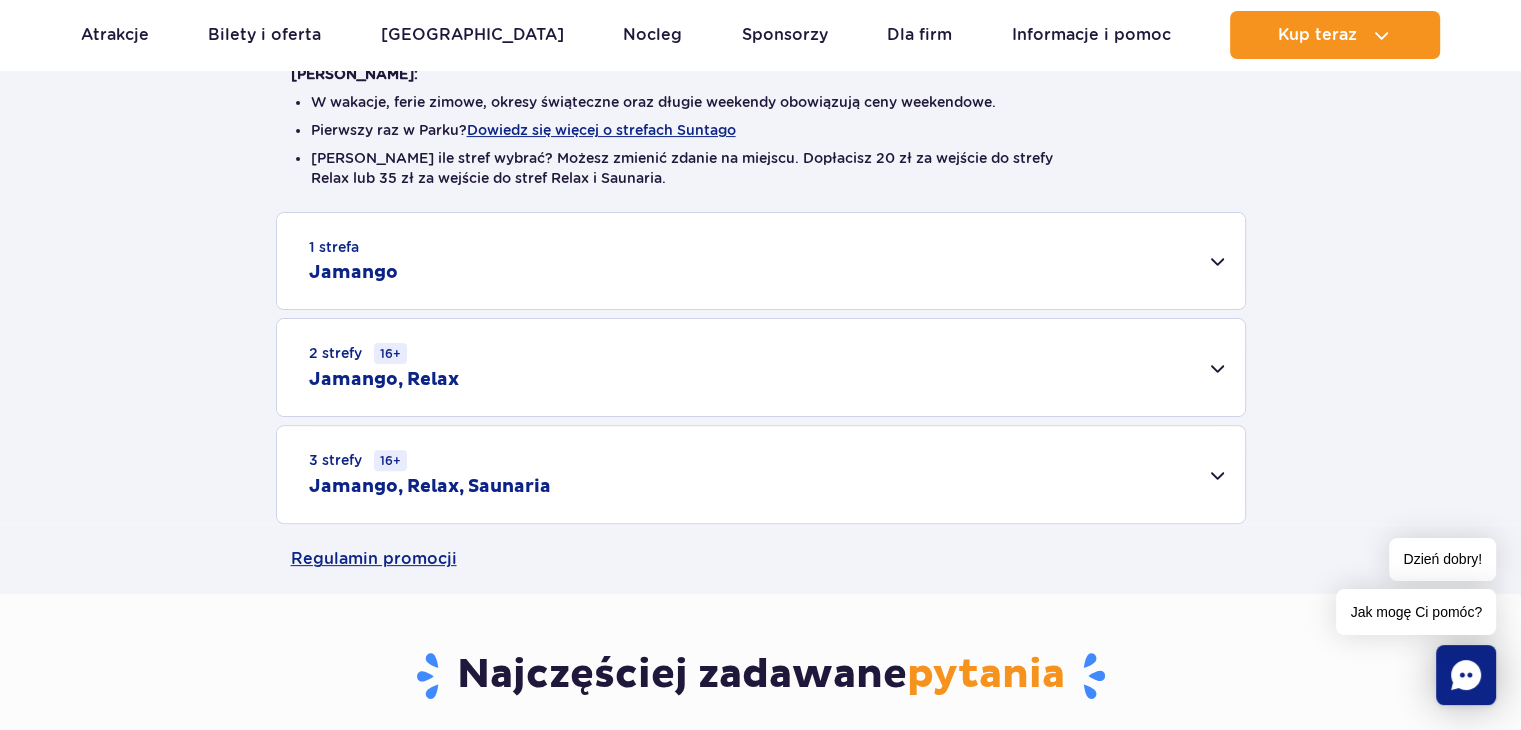 click on "3 strefy  16+
Jamango, Relax, Saunaria" at bounding box center [761, 474] 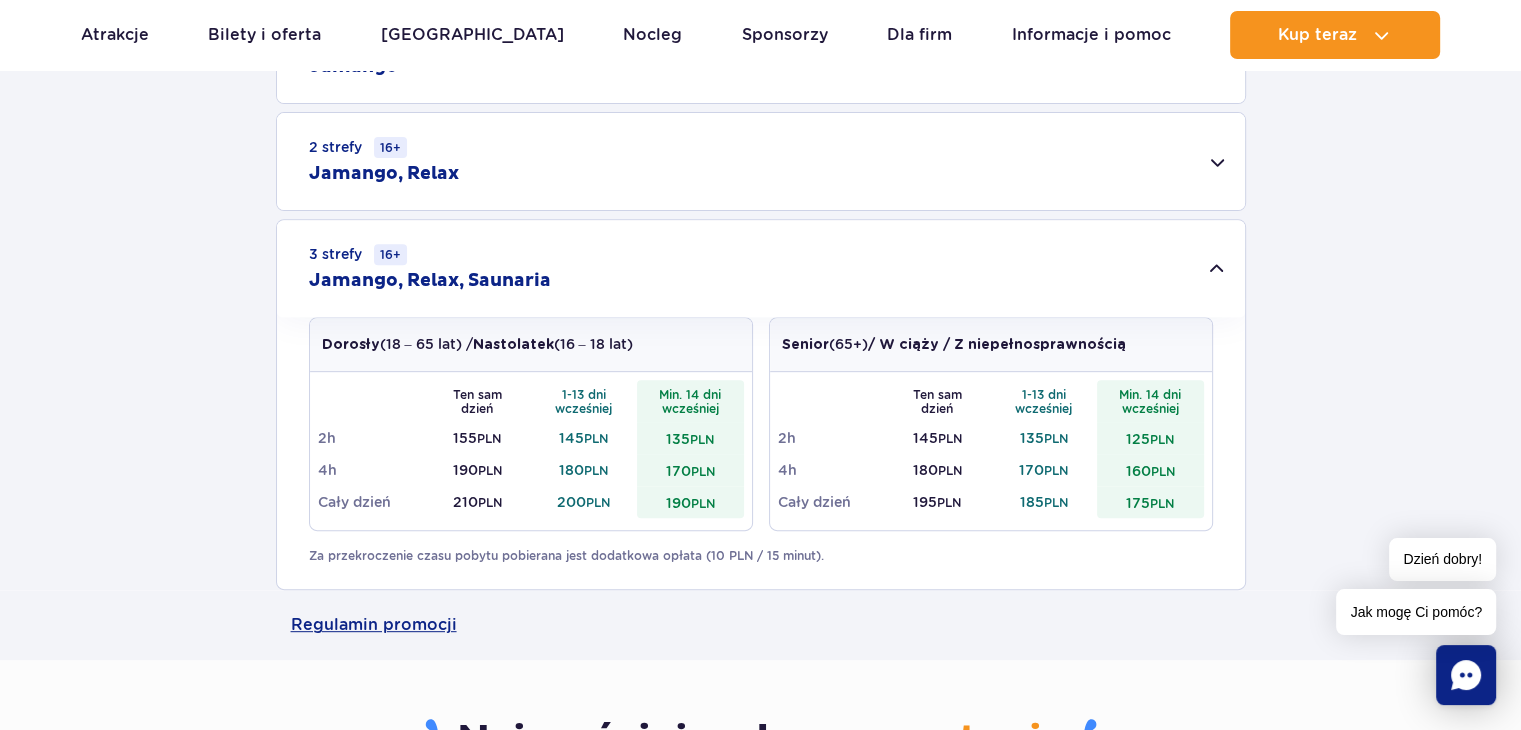 scroll, scrollTop: 764, scrollLeft: 0, axis: vertical 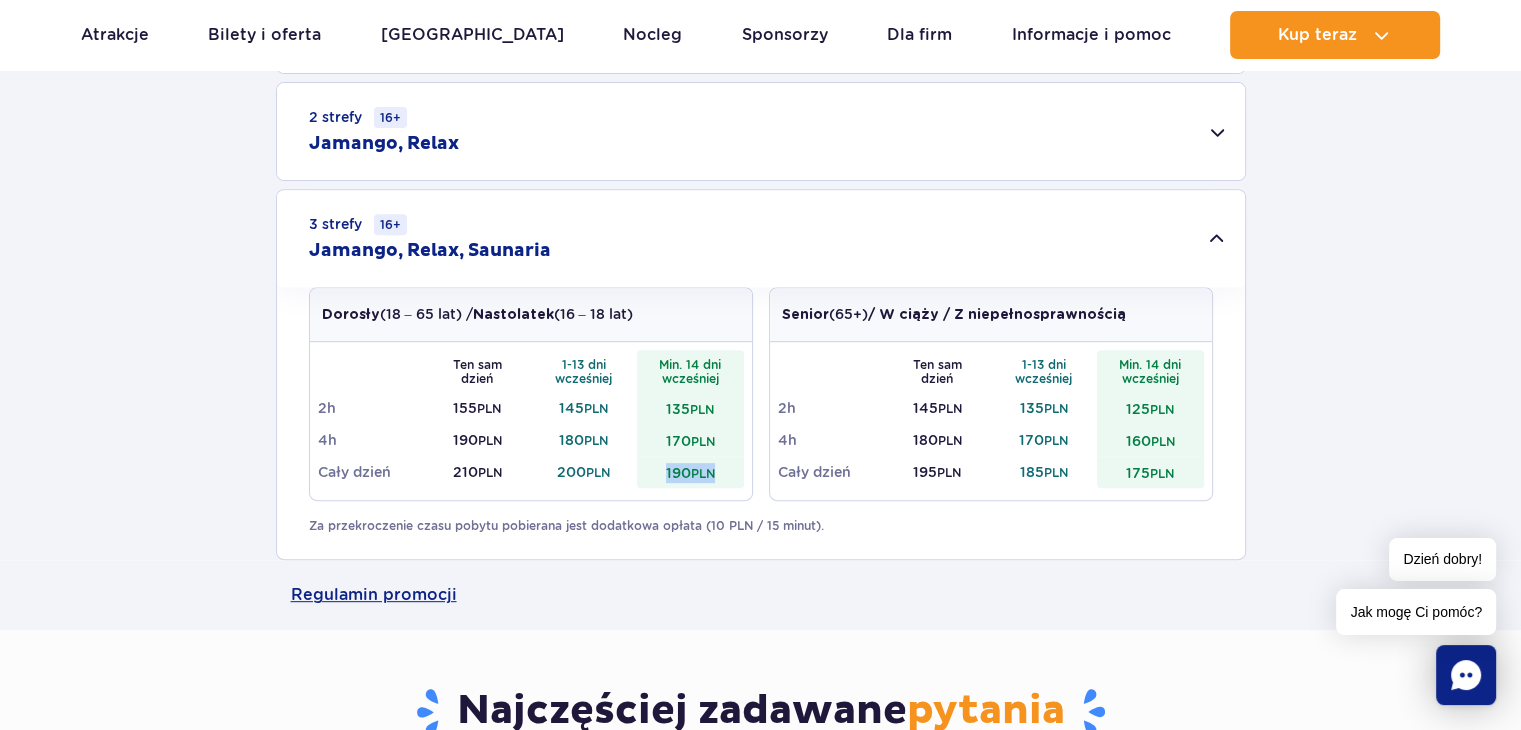 drag, startPoint x: 720, startPoint y: 473, endPoint x: 648, endPoint y: 473, distance: 72 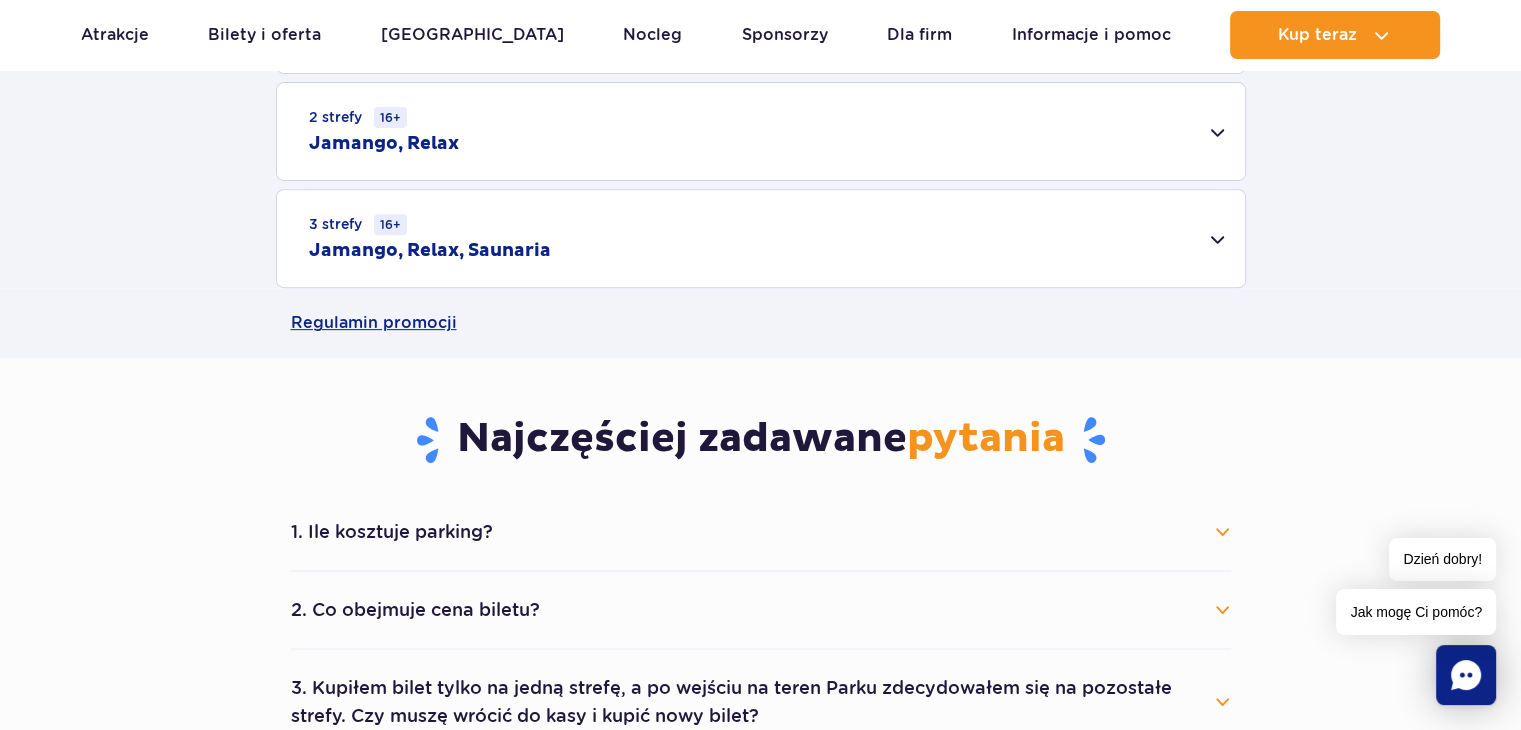 click on "Strona główna
Cennik
Cennik
Zaplanuj wizytę z wyprzedzeniem  i  oszczędź do 20 zł  na każdym bilecie!
Dni powszednie" at bounding box center [760, 645] 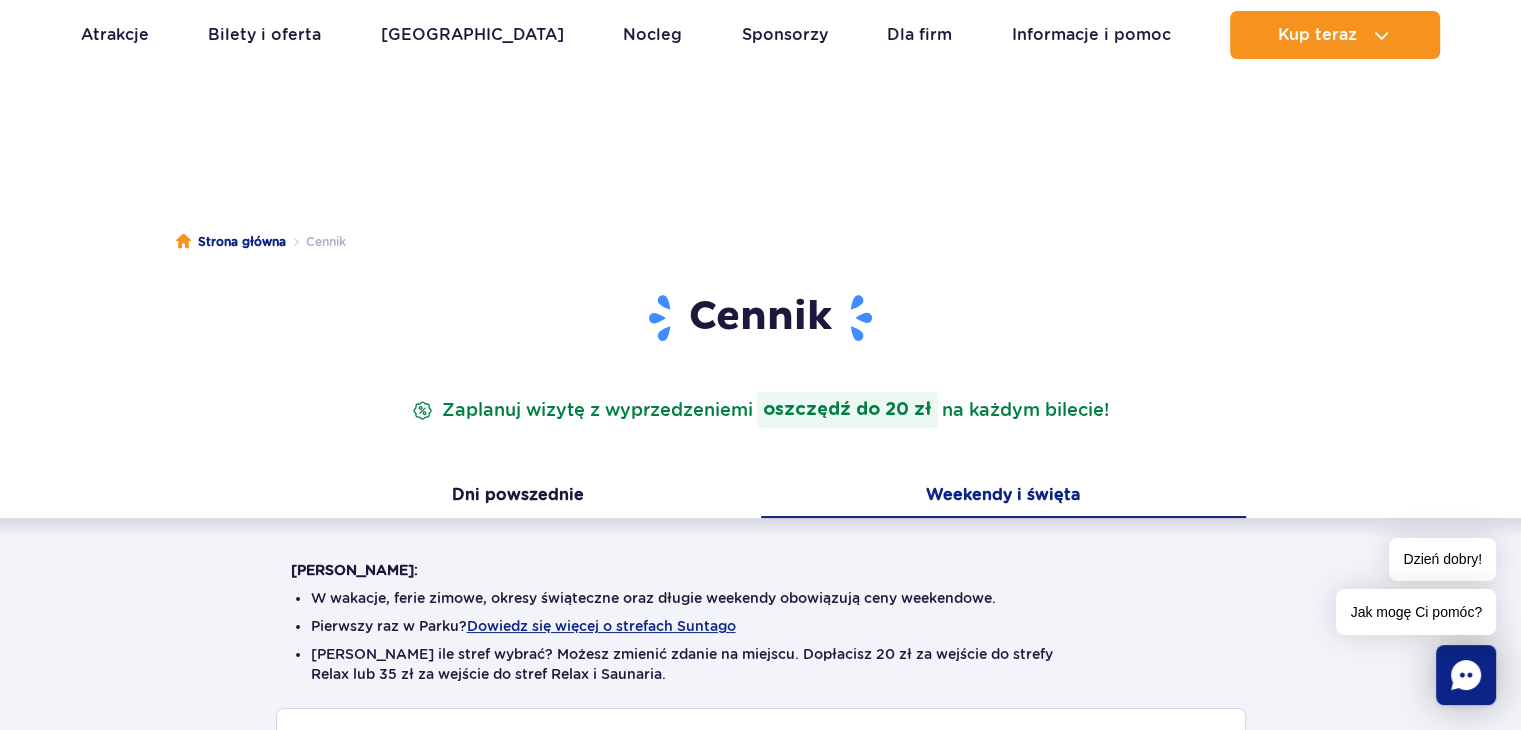 scroll, scrollTop: 8, scrollLeft: 0, axis: vertical 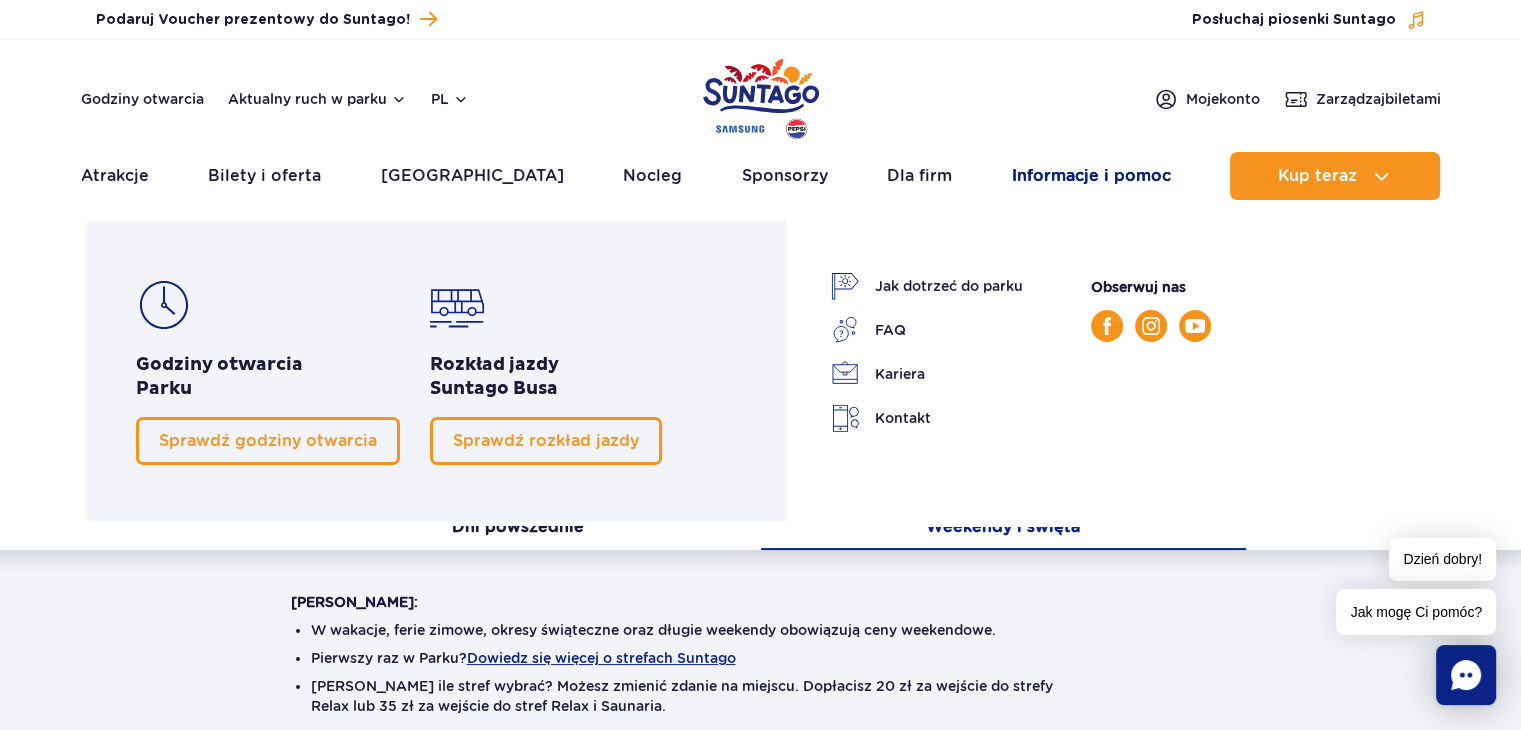 click on "Informacje i pomoc" at bounding box center [1091, 176] 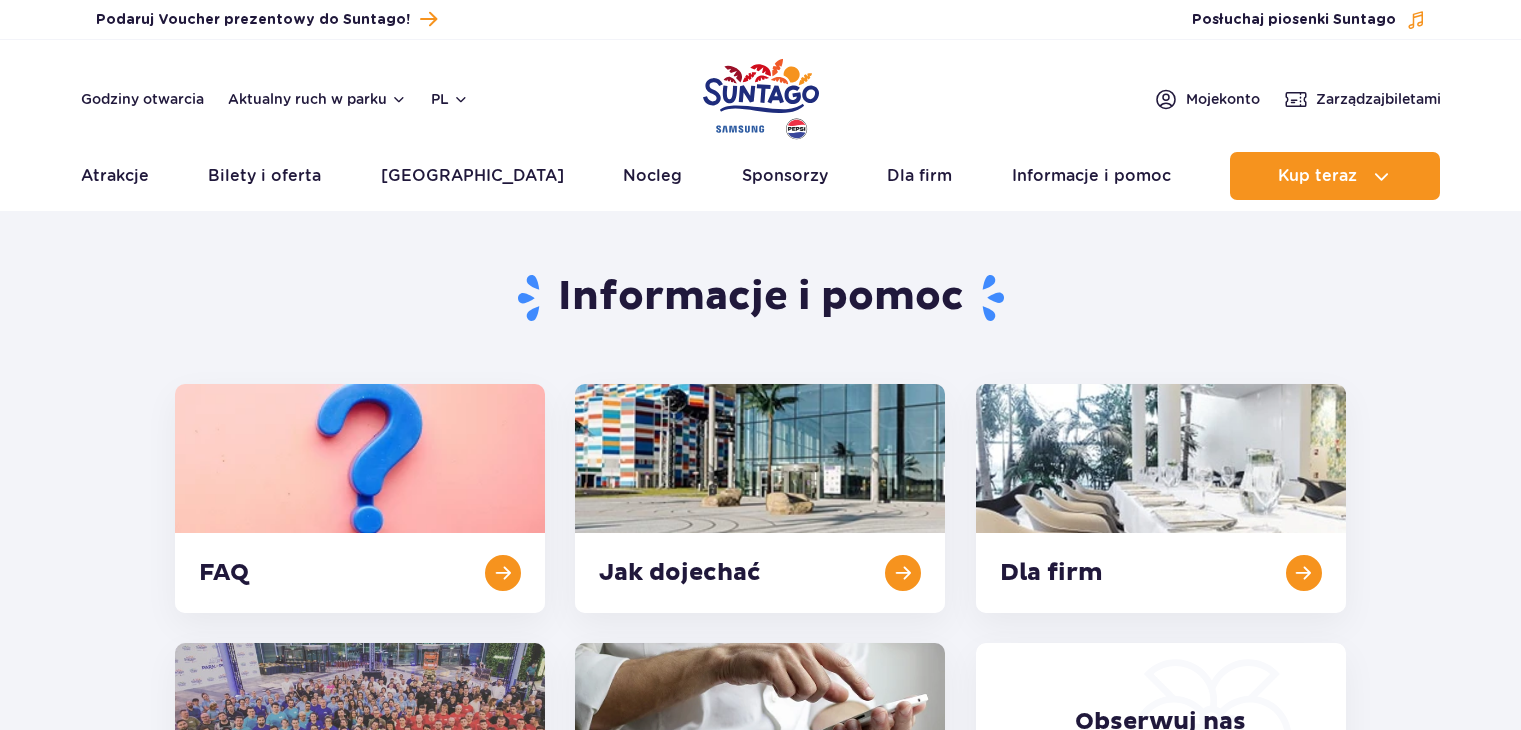 scroll, scrollTop: 0, scrollLeft: 0, axis: both 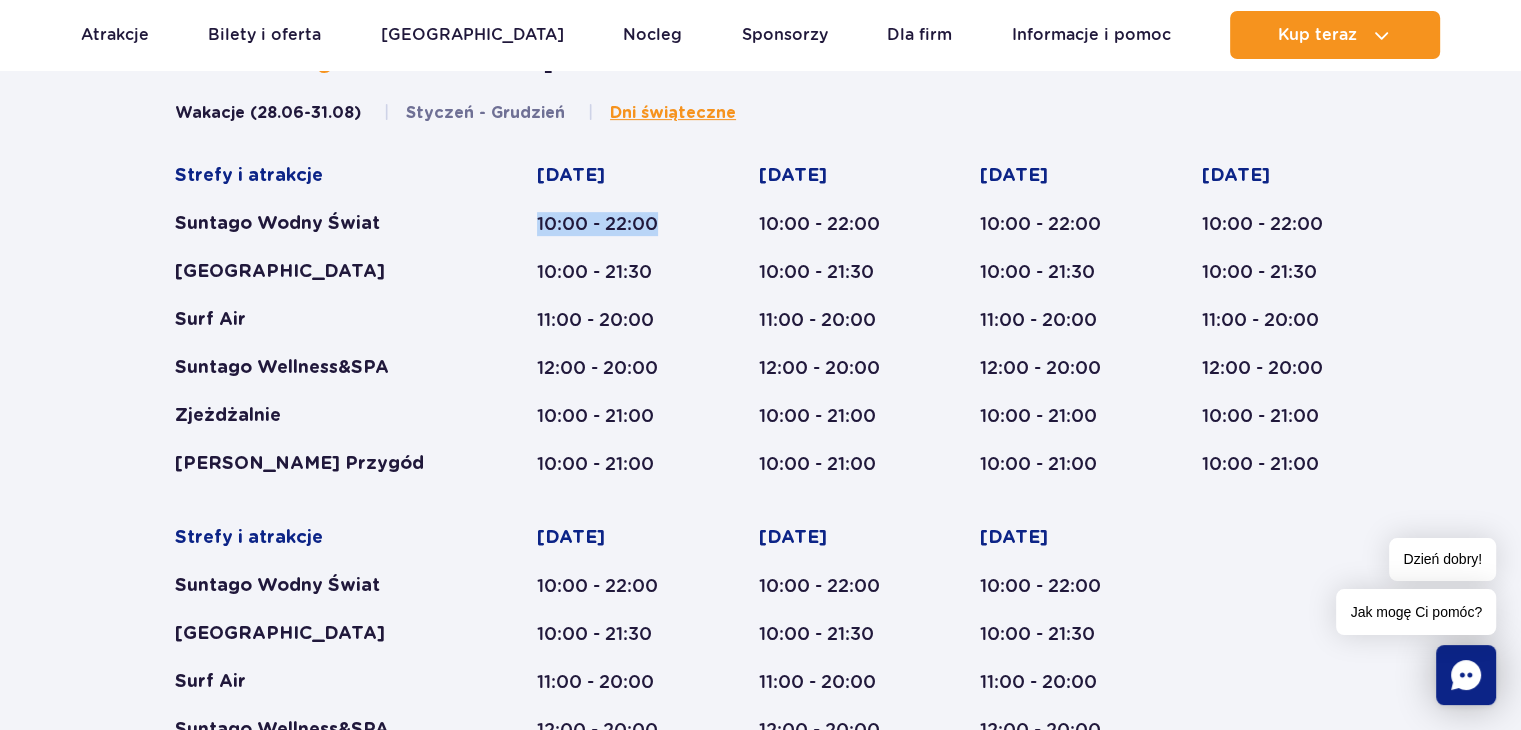 drag, startPoint x: 536, startPoint y: 225, endPoint x: 676, endPoint y: 228, distance: 140.03214 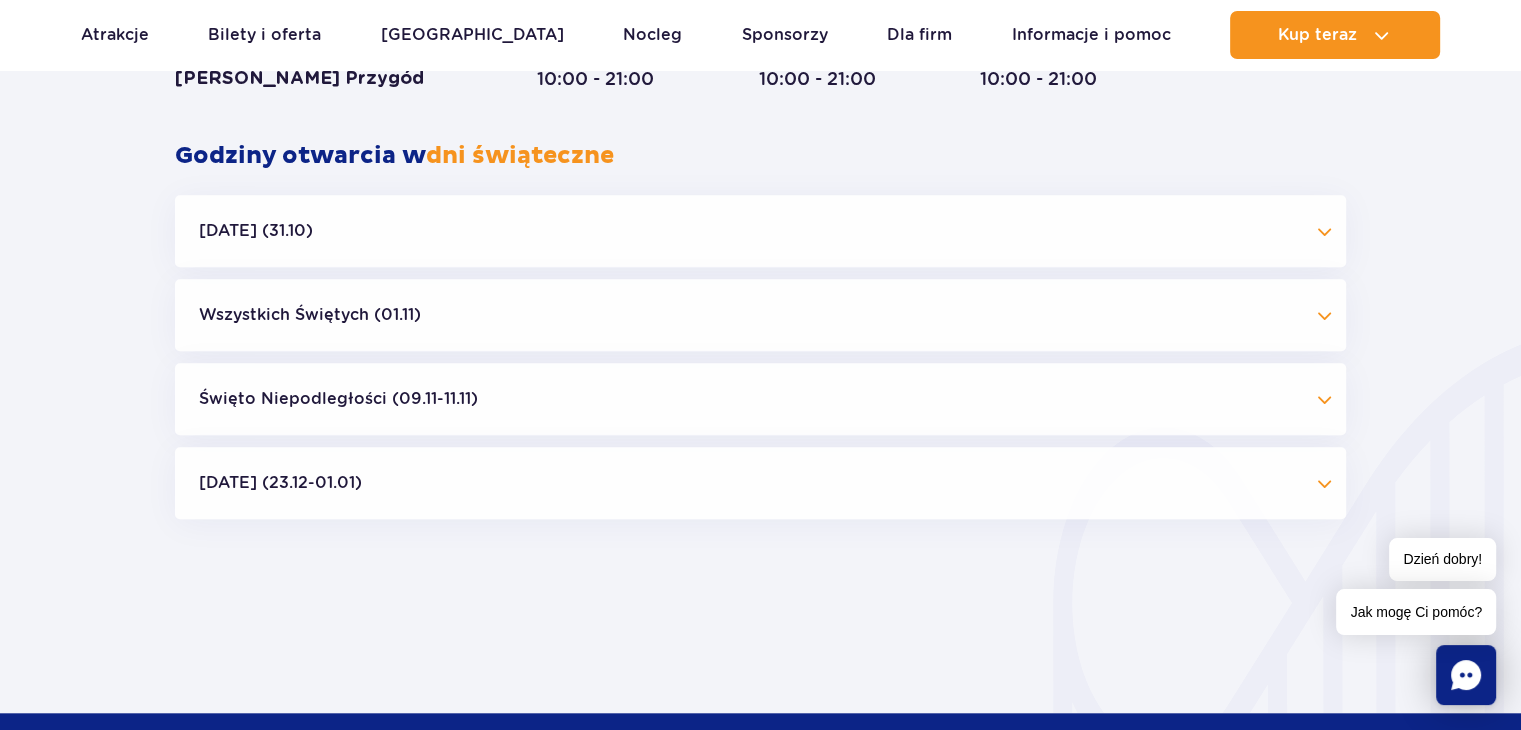 scroll, scrollTop: 1664, scrollLeft: 0, axis: vertical 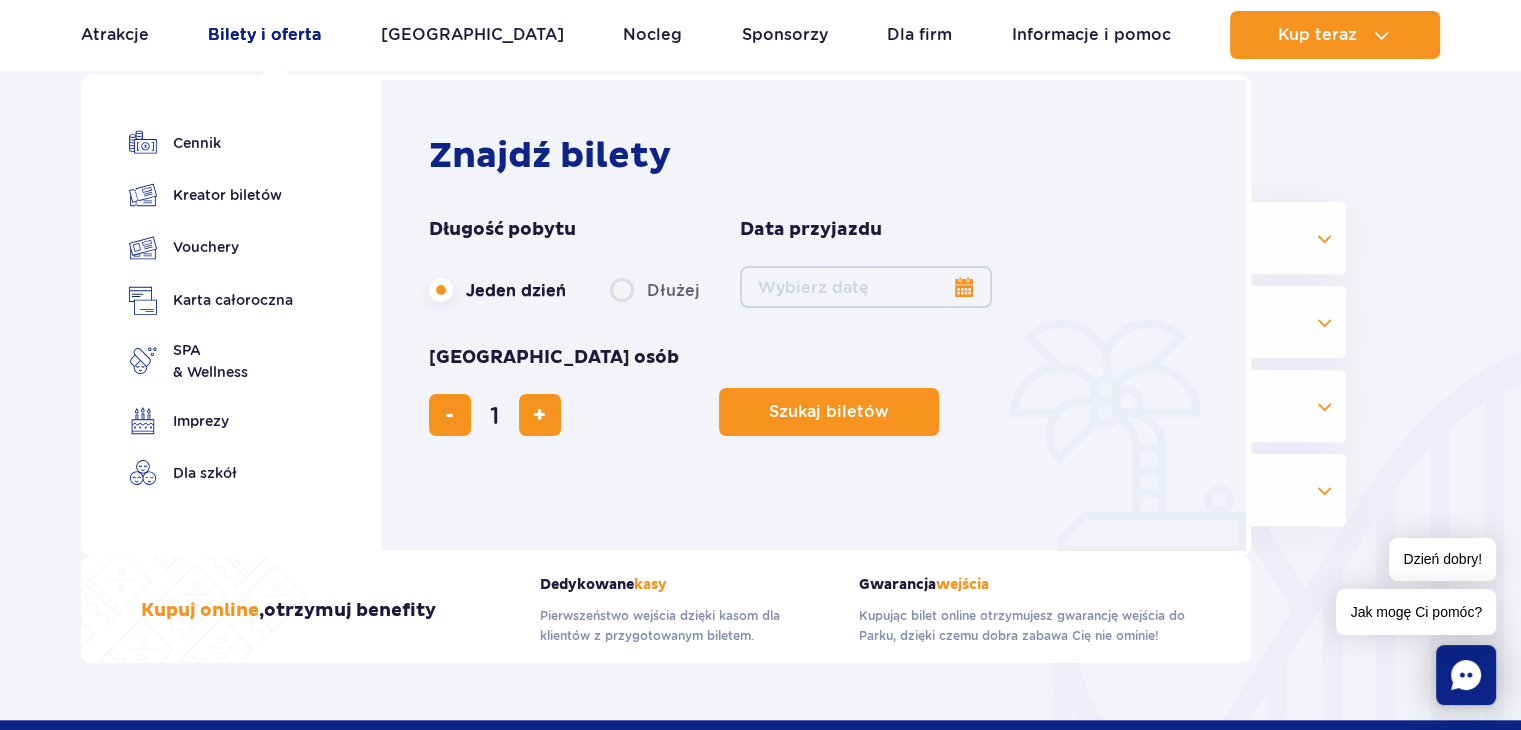 click on "Bilety i oferta" at bounding box center (264, 35) 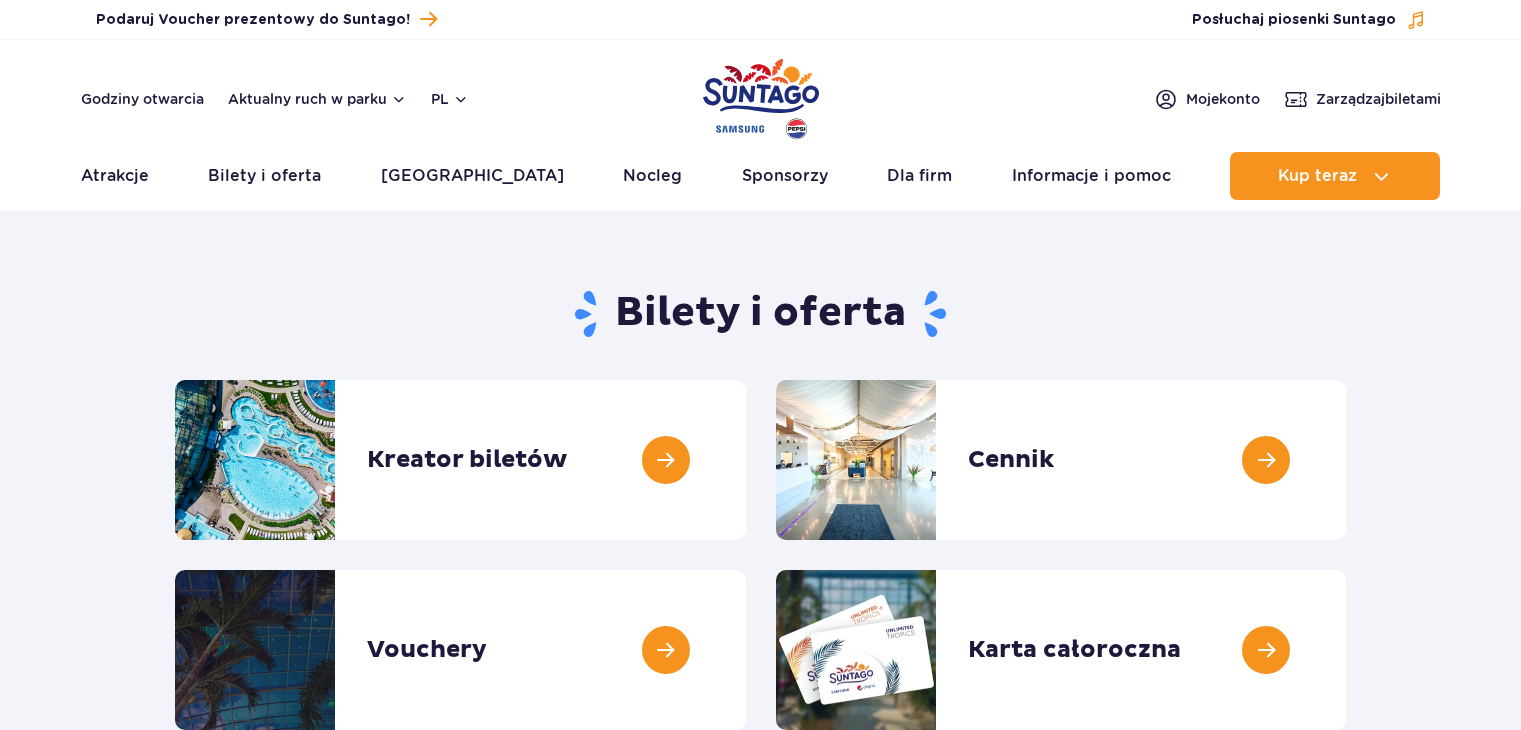 scroll, scrollTop: 0, scrollLeft: 0, axis: both 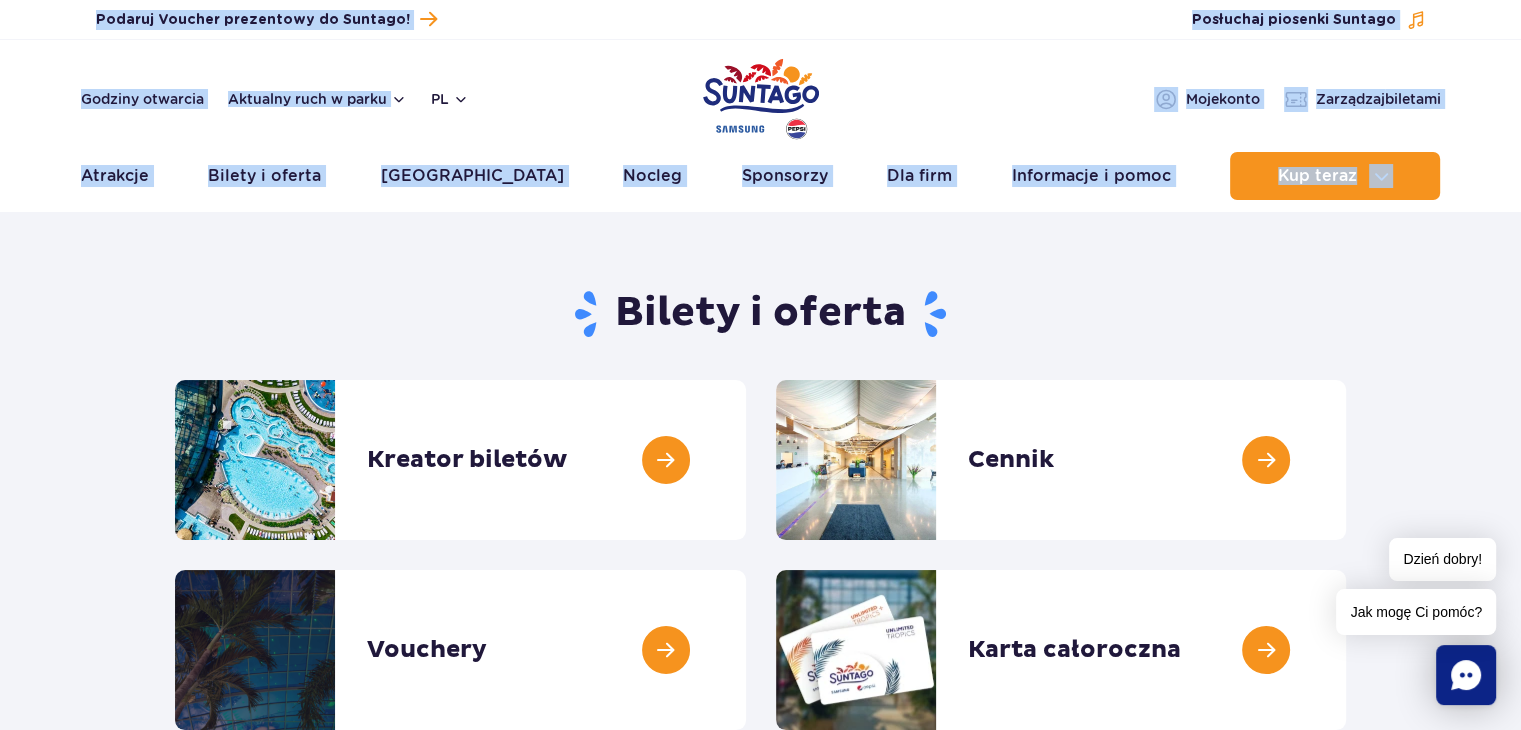 drag, startPoint x: 44, startPoint y: 32, endPoint x: 663, endPoint y: -87, distance: 630.33484 